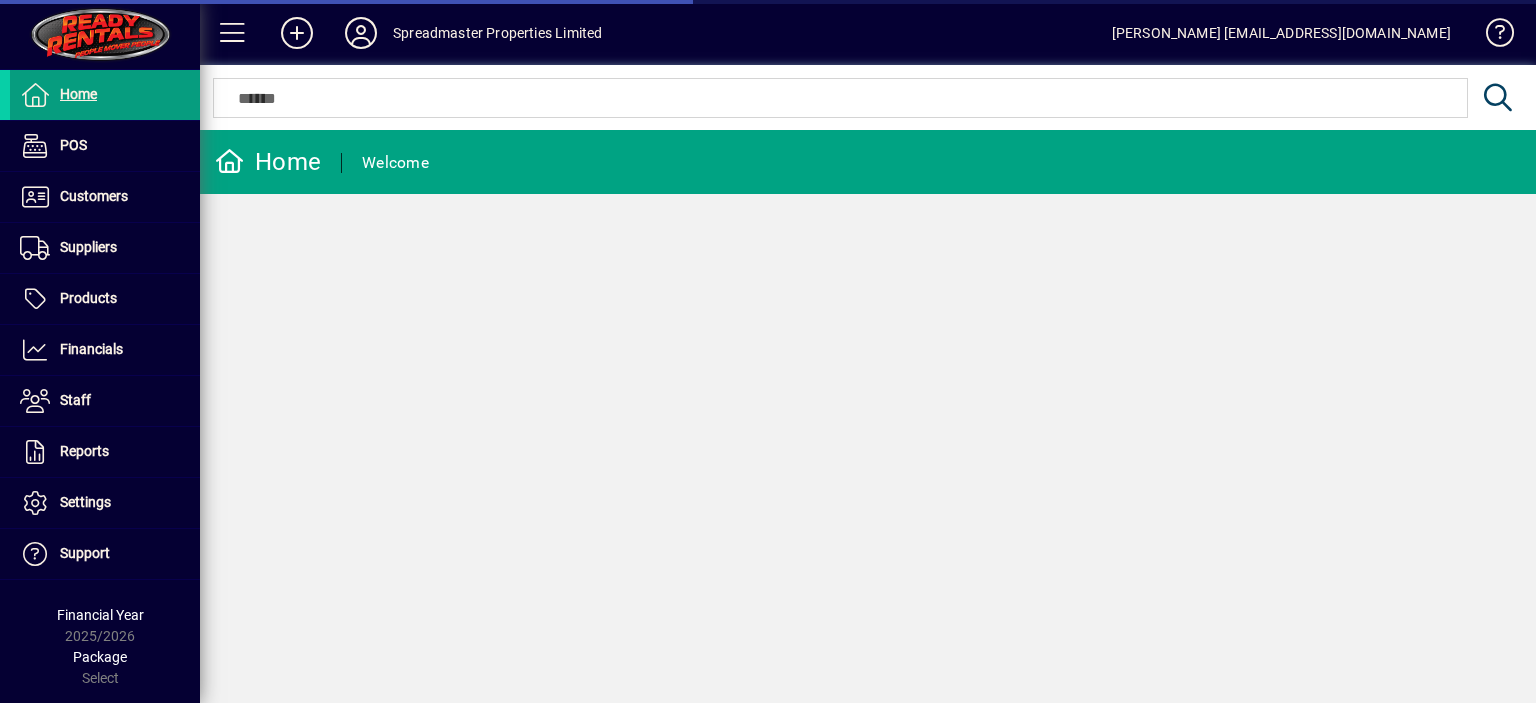 scroll, scrollTop: 0, scrollLeft: 0, axis: both 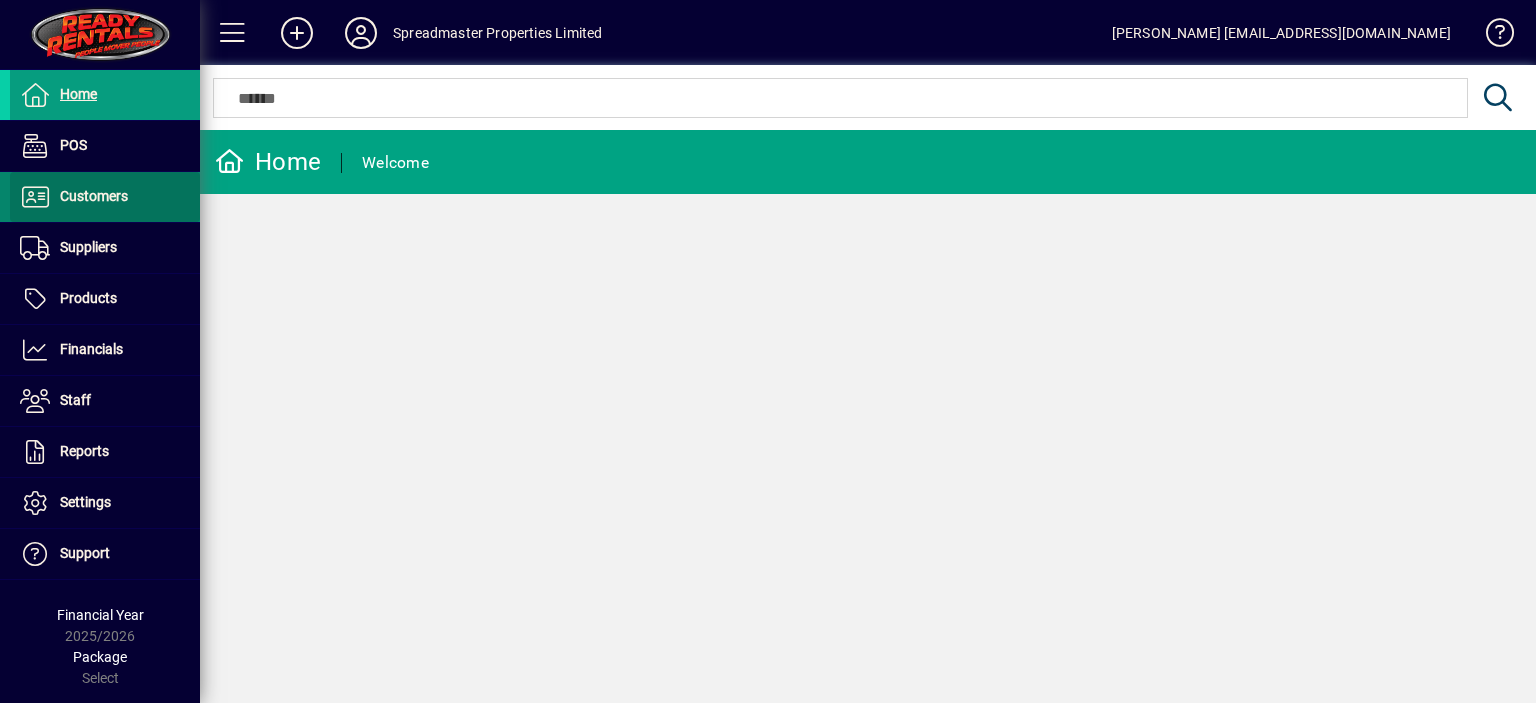click on "Customers" at bounding box center [94, 196] 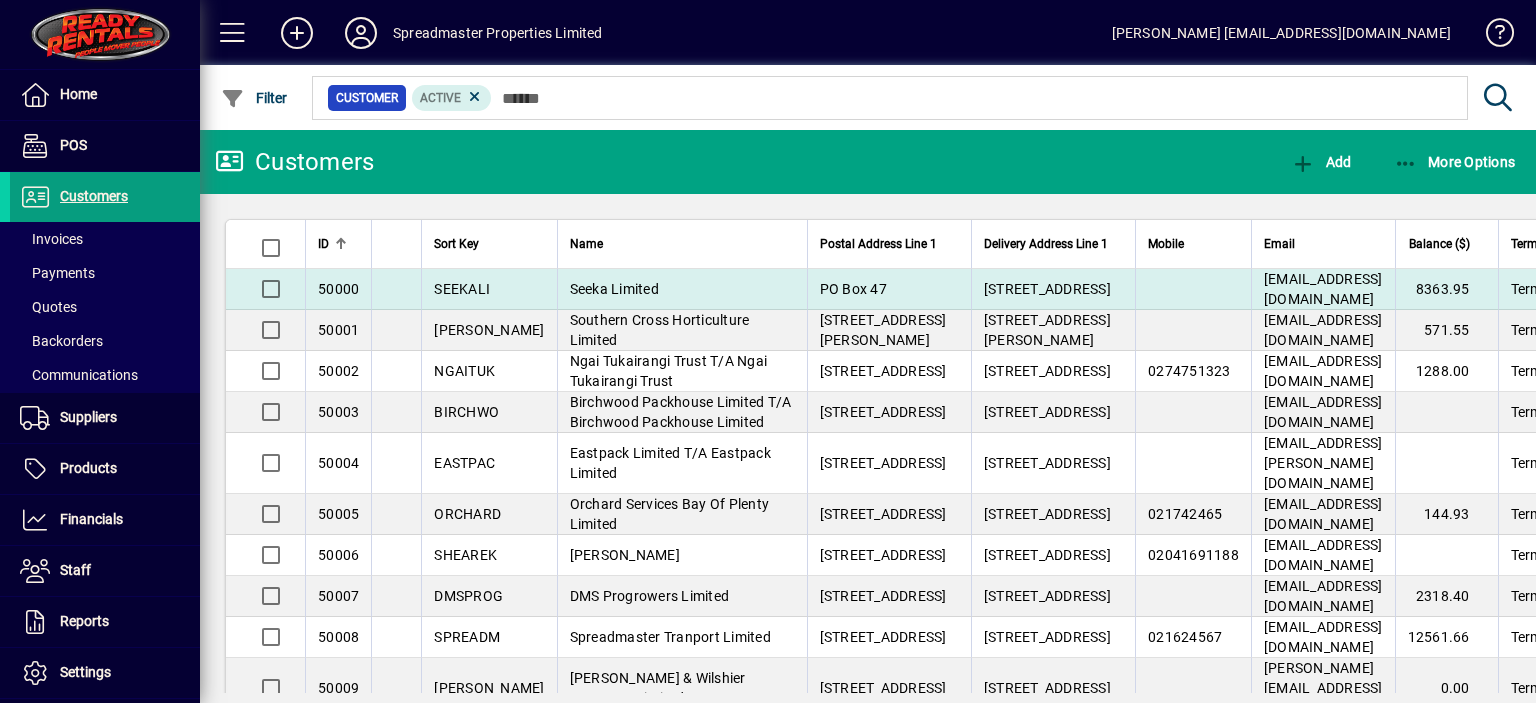 click on "Seeka Limited" at bounding box center (614, 289) 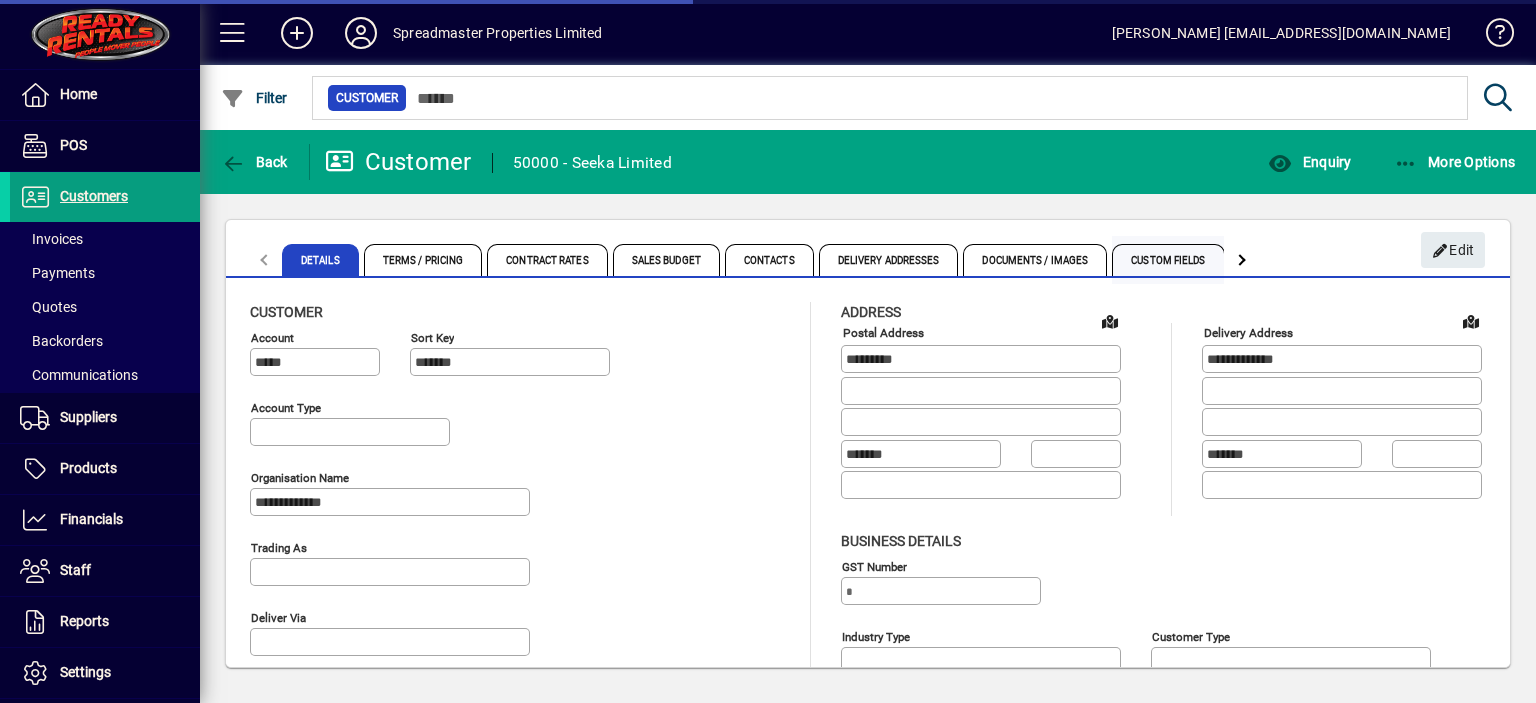 type on "**********" 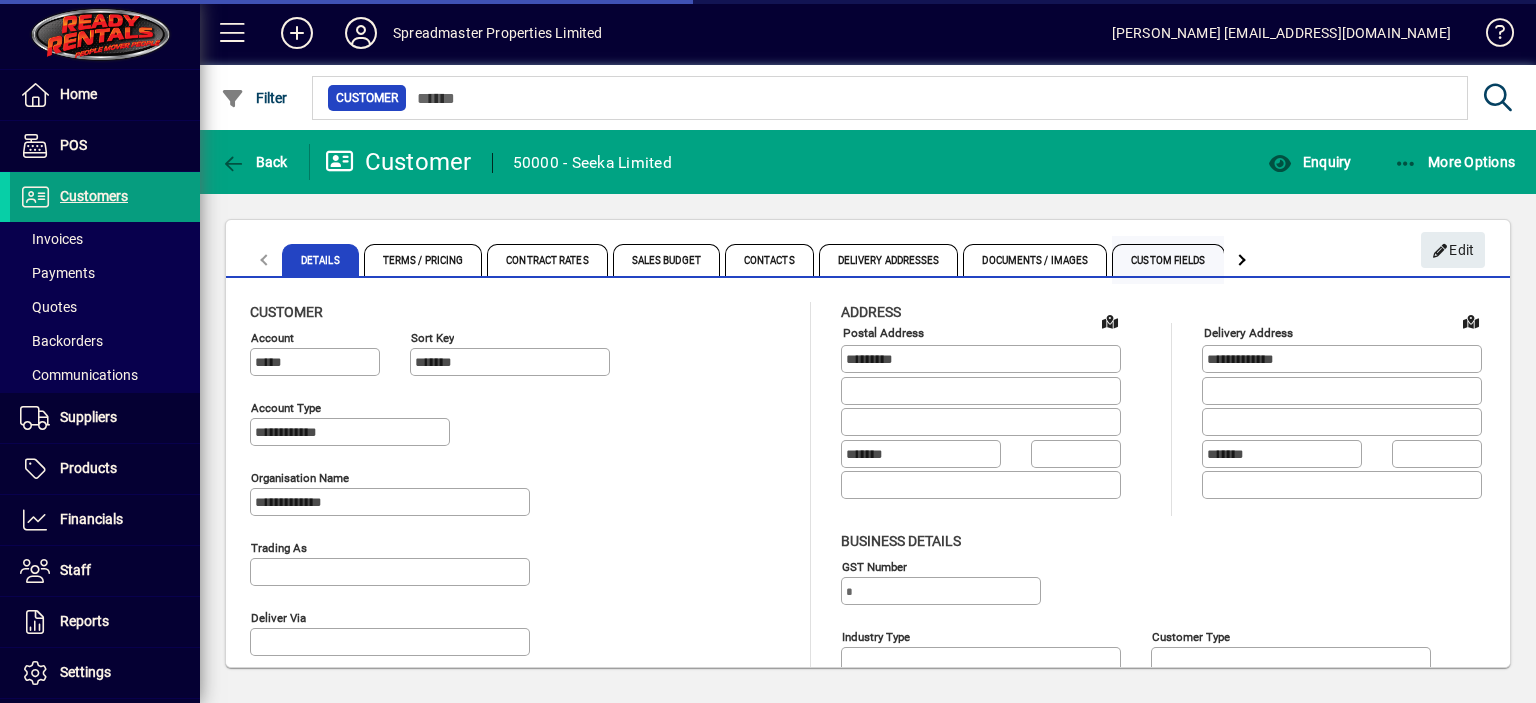 type on "**********" 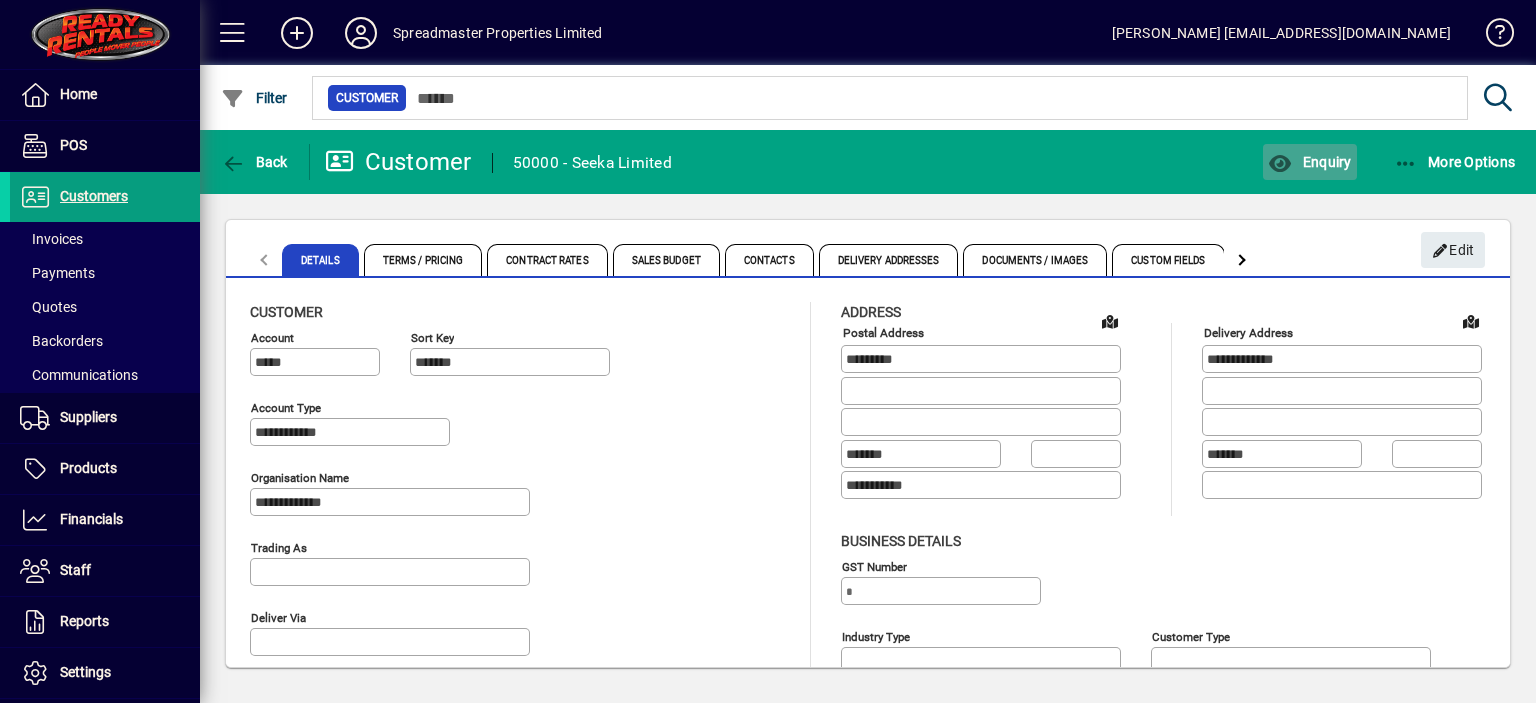 click on "Enquiry" 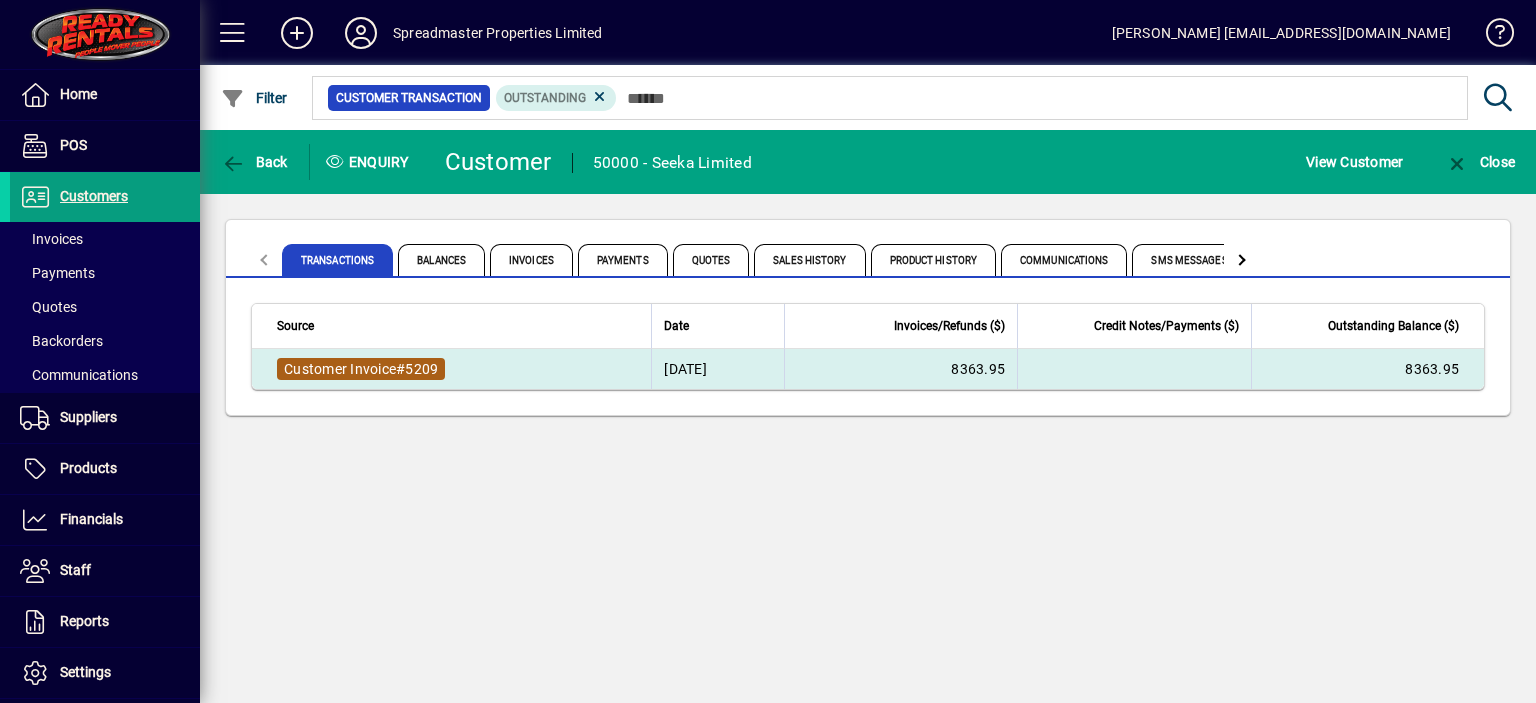 click on "5209" at bounding box center [421, 369] 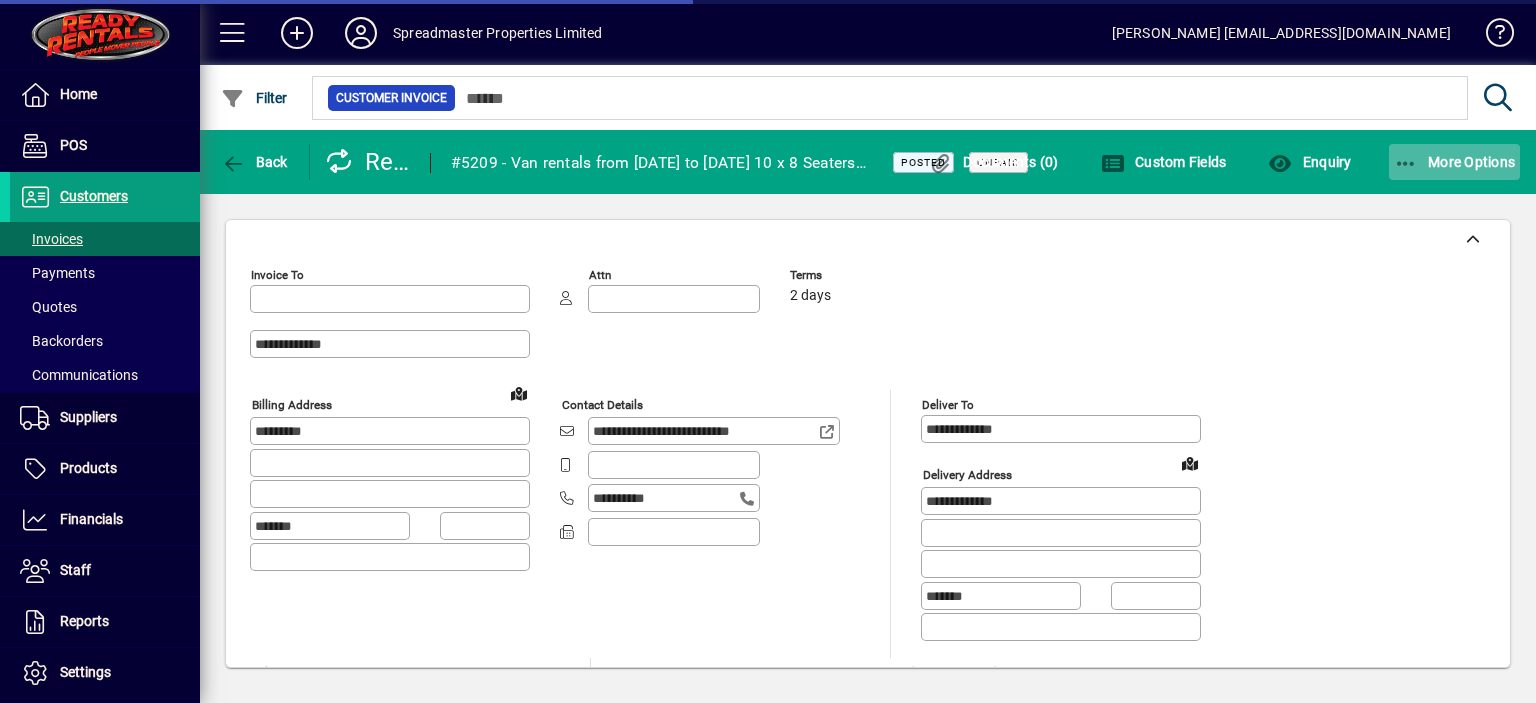 type on "**********" 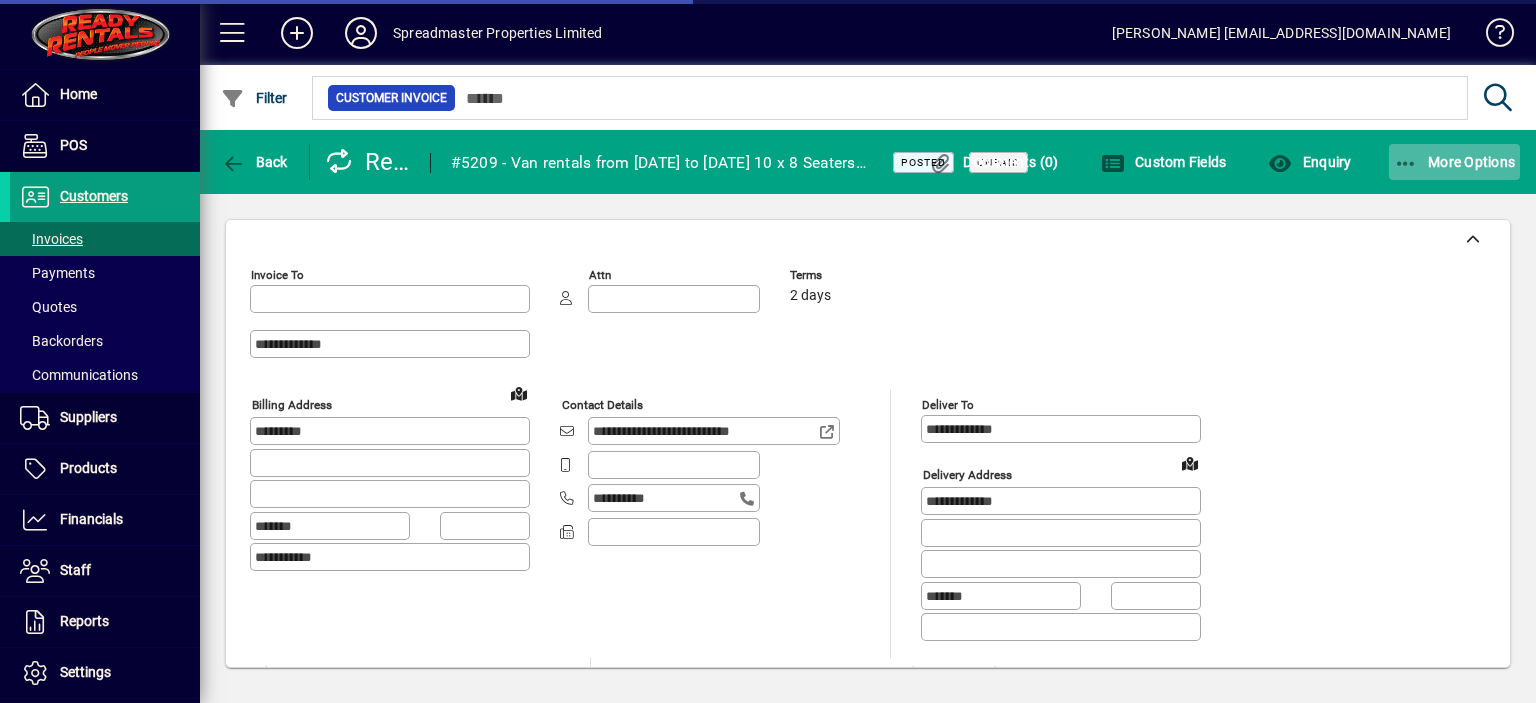 type on "**********" 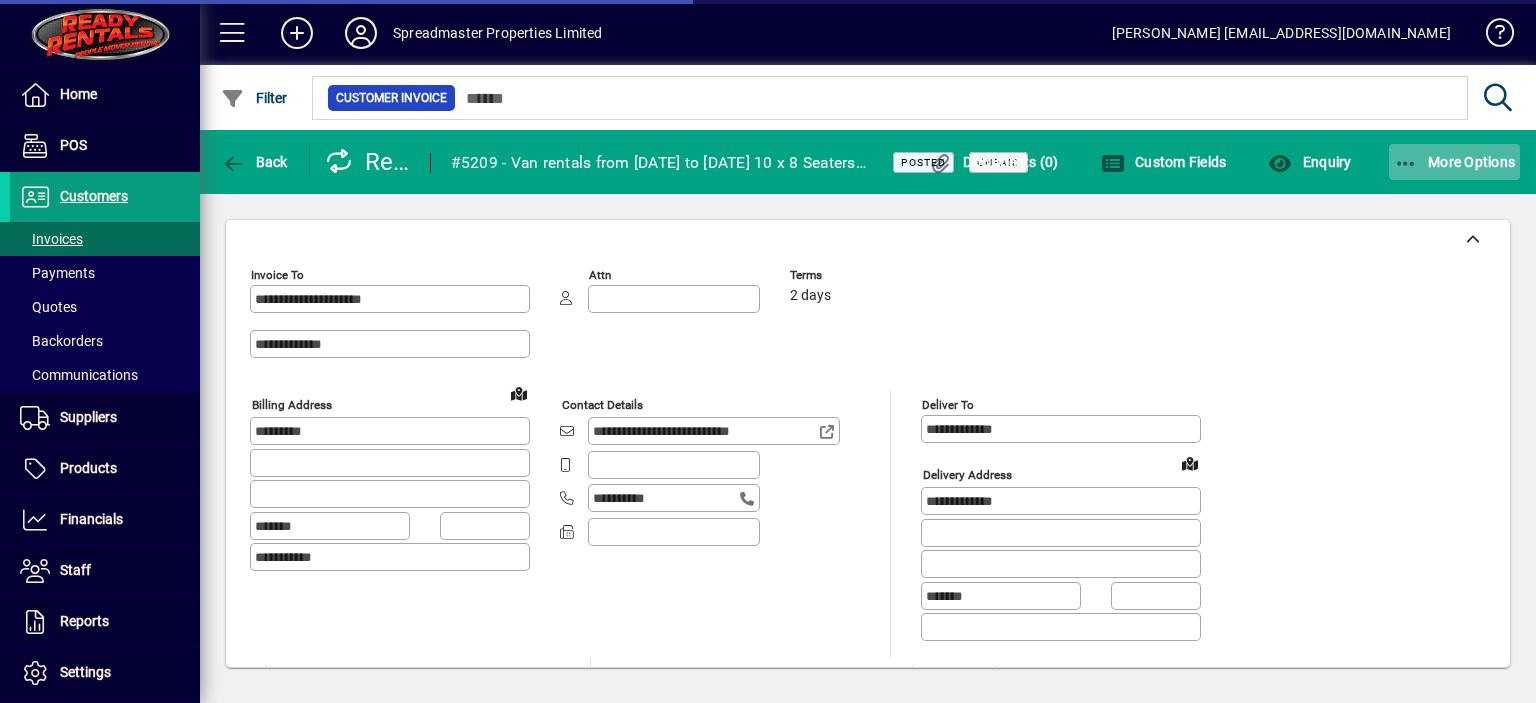 type on "**********" 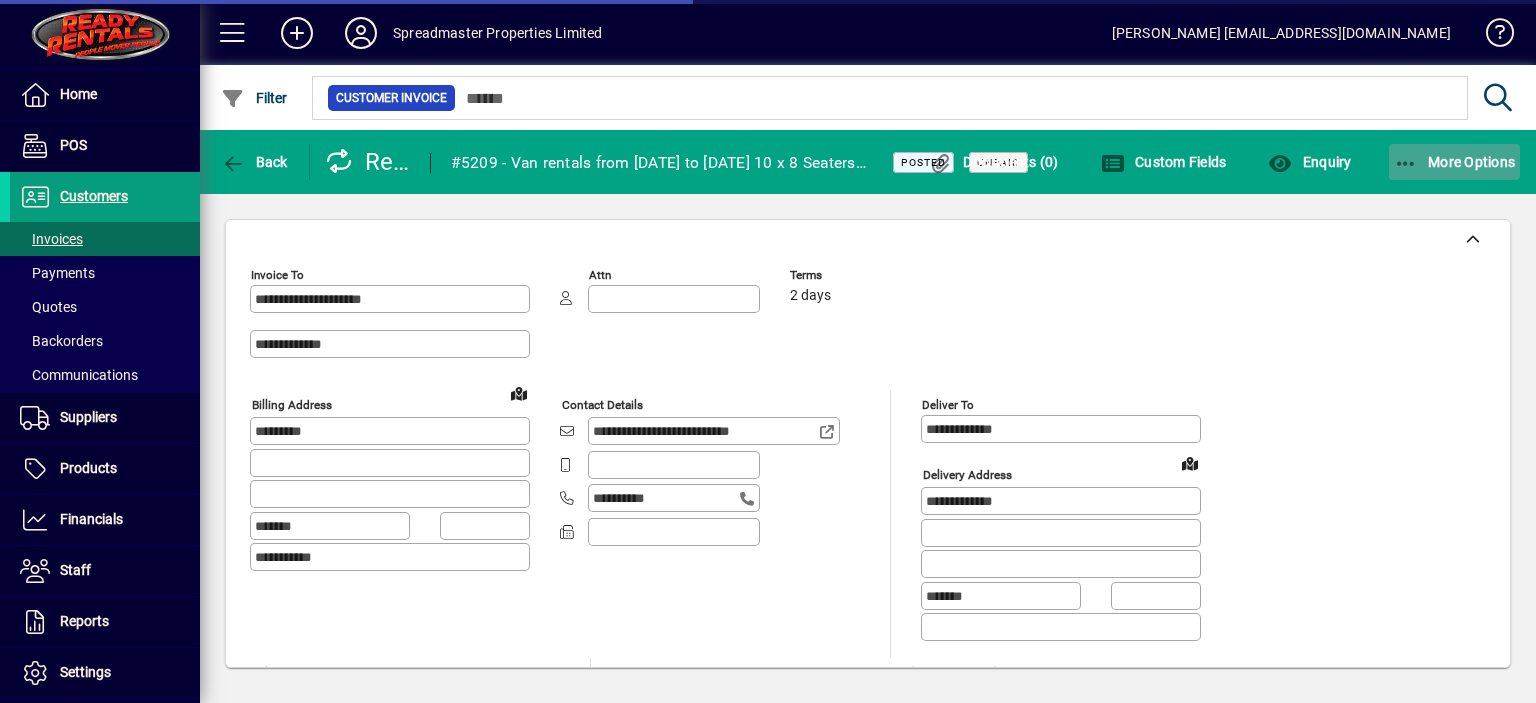 click on "More Options" 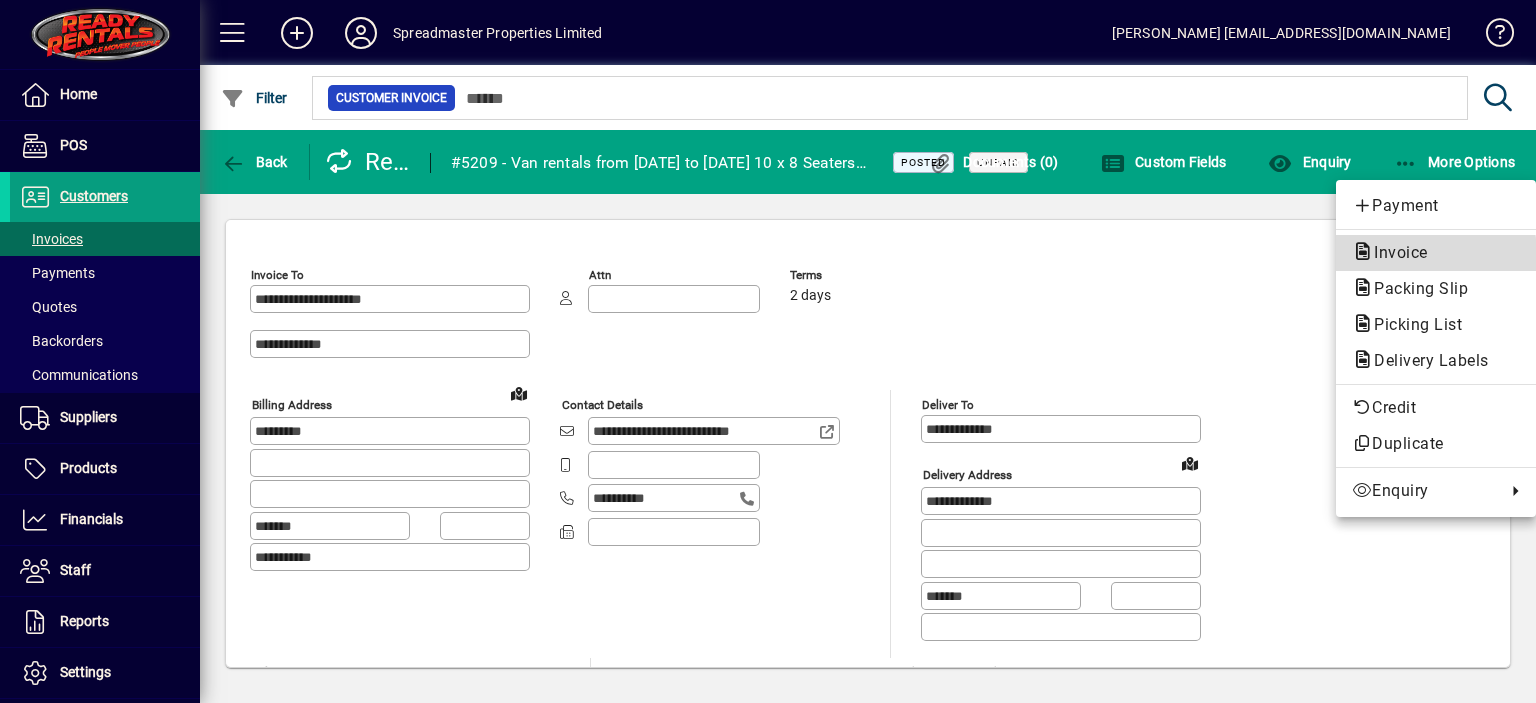 click on "Invoice" 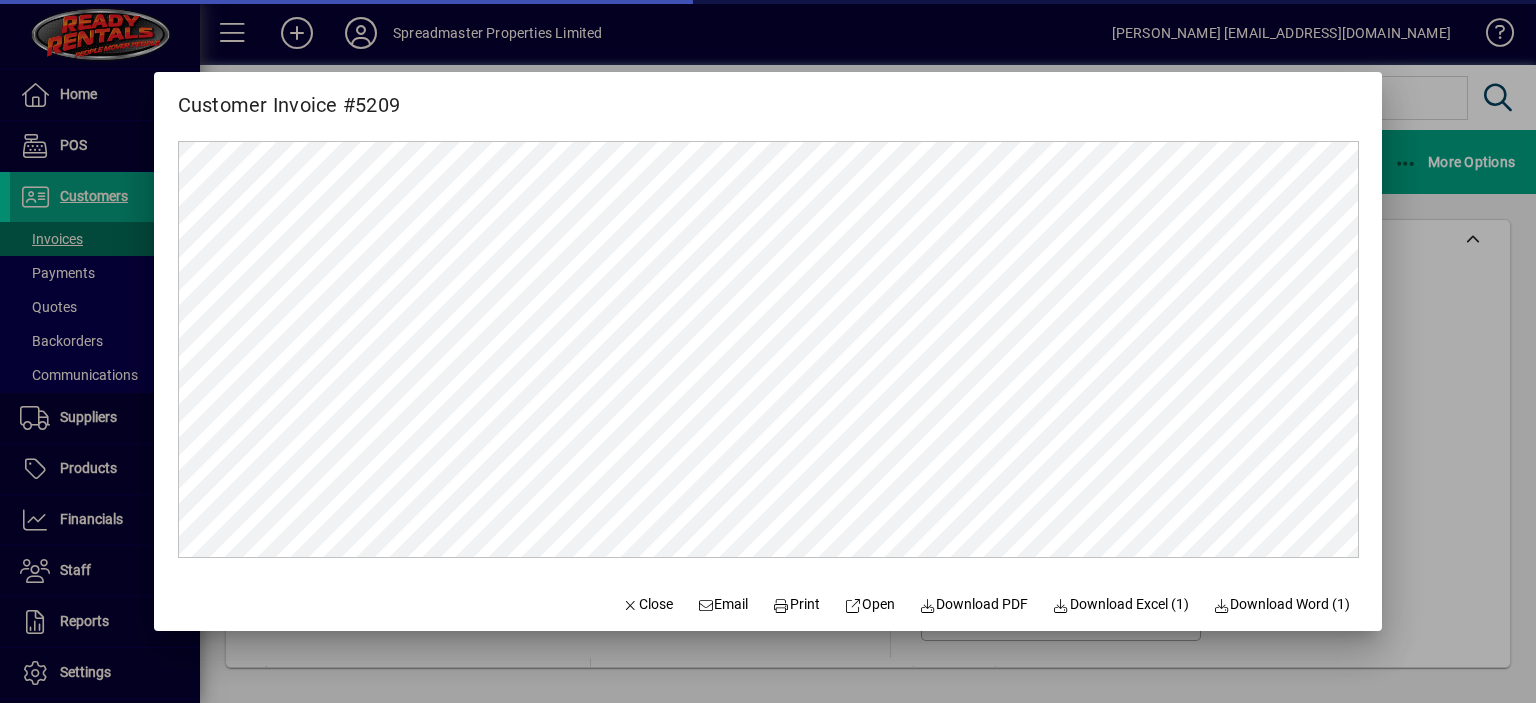 scroll, scrollTop: 0, scrollLeft: 0, axis: both 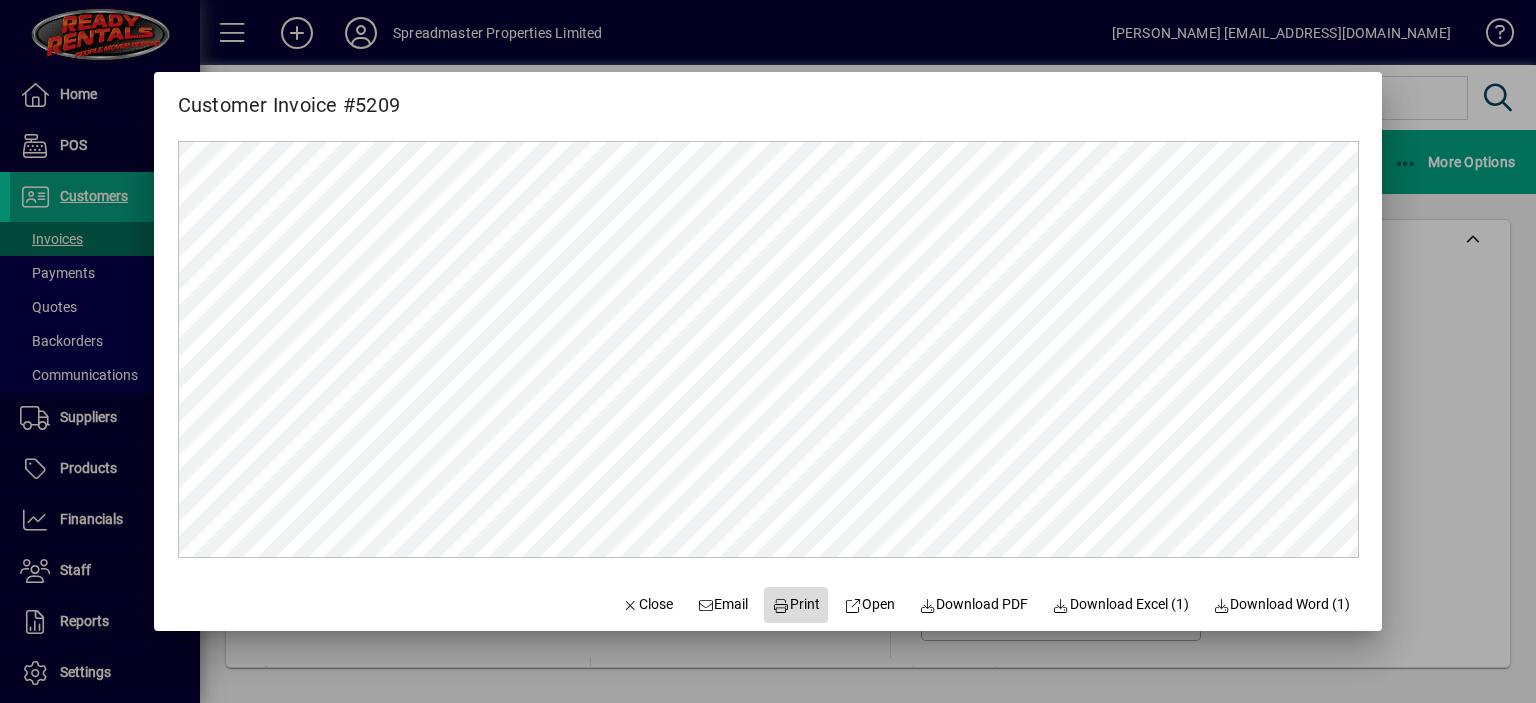 click on "Print" 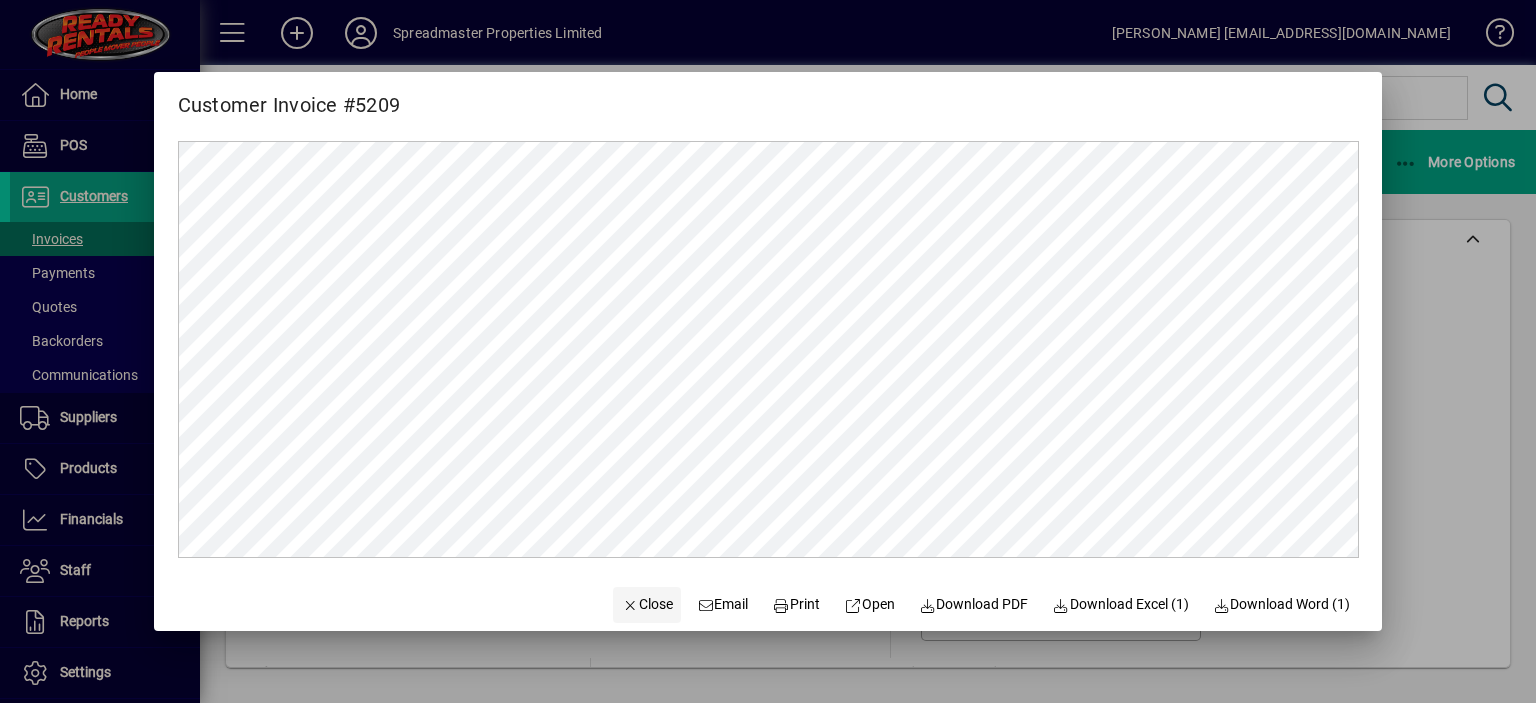 click on "Close" 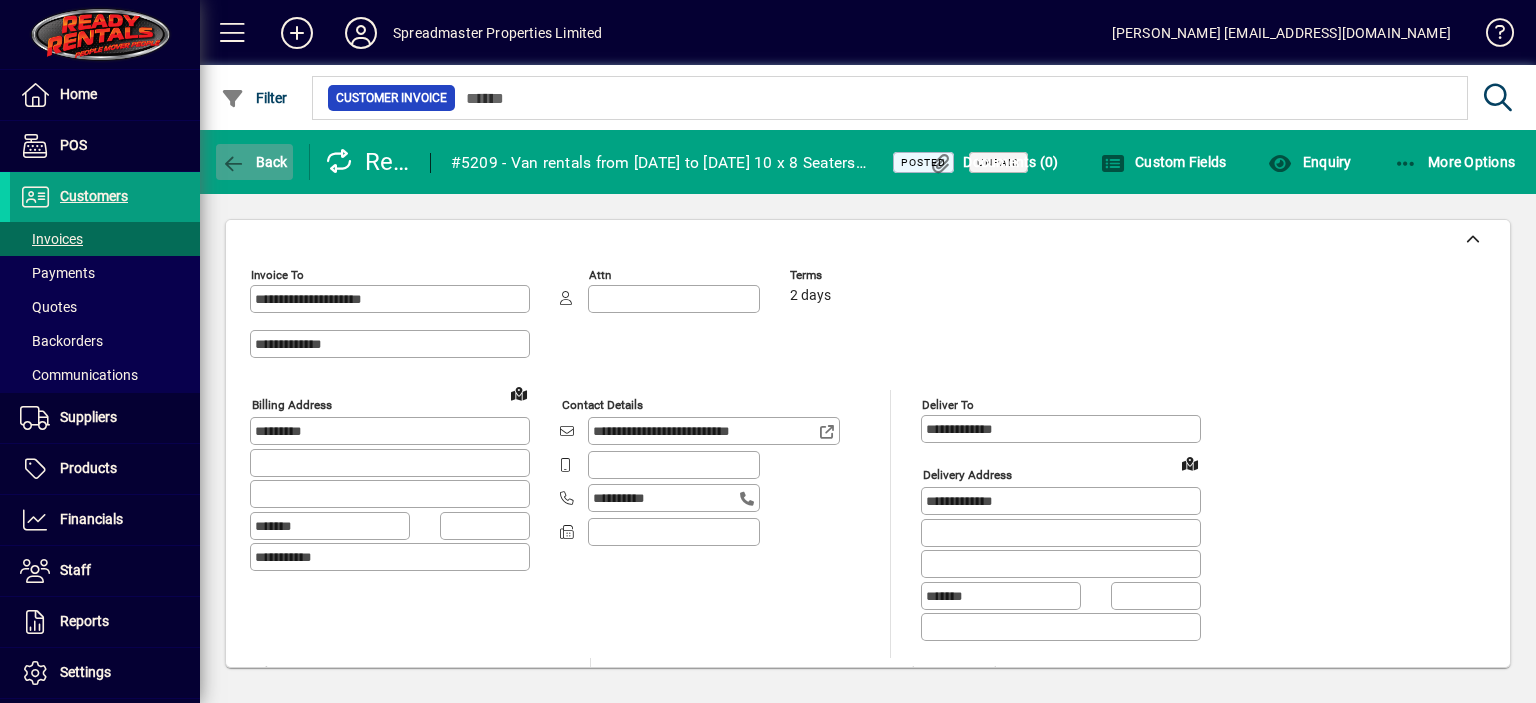 click on "Back" 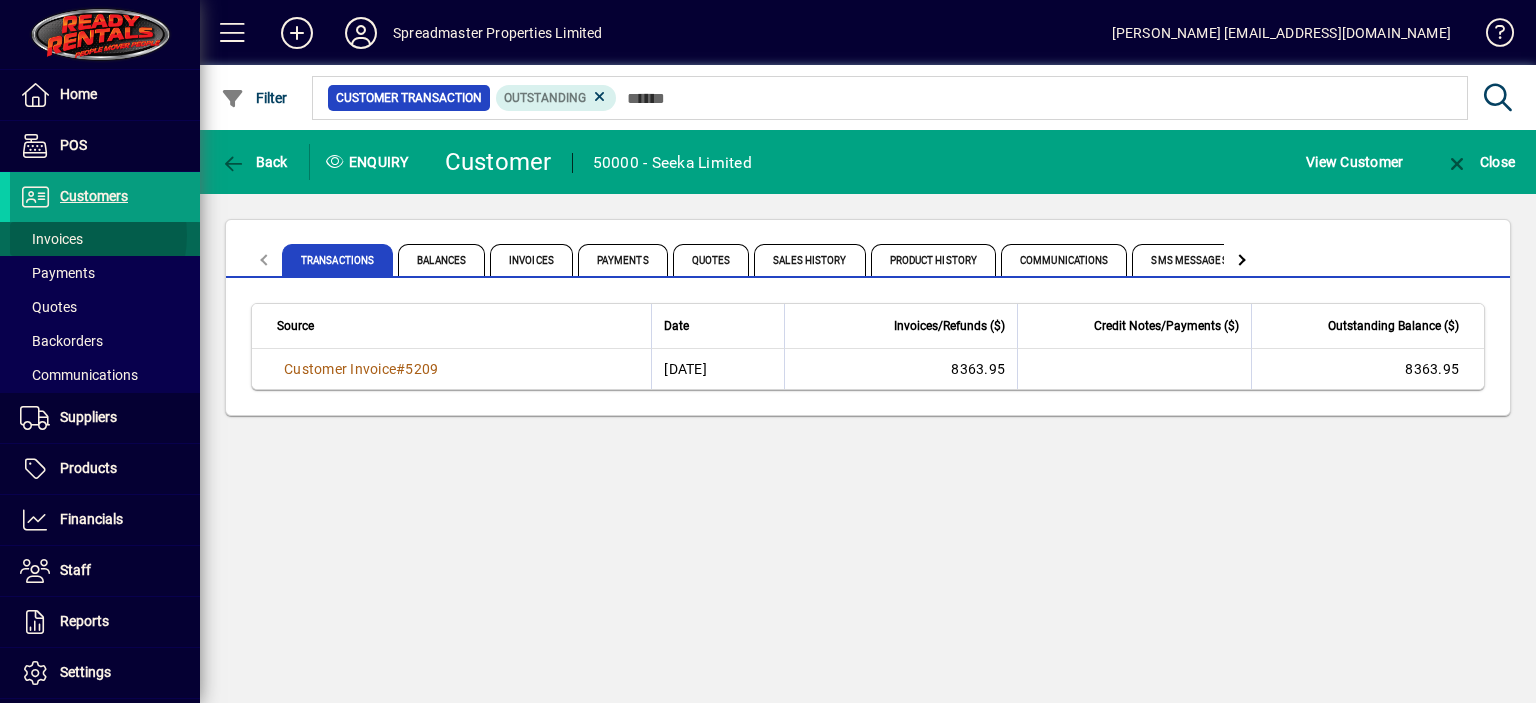 click on "Invoices" at bounding box center (51, 239) 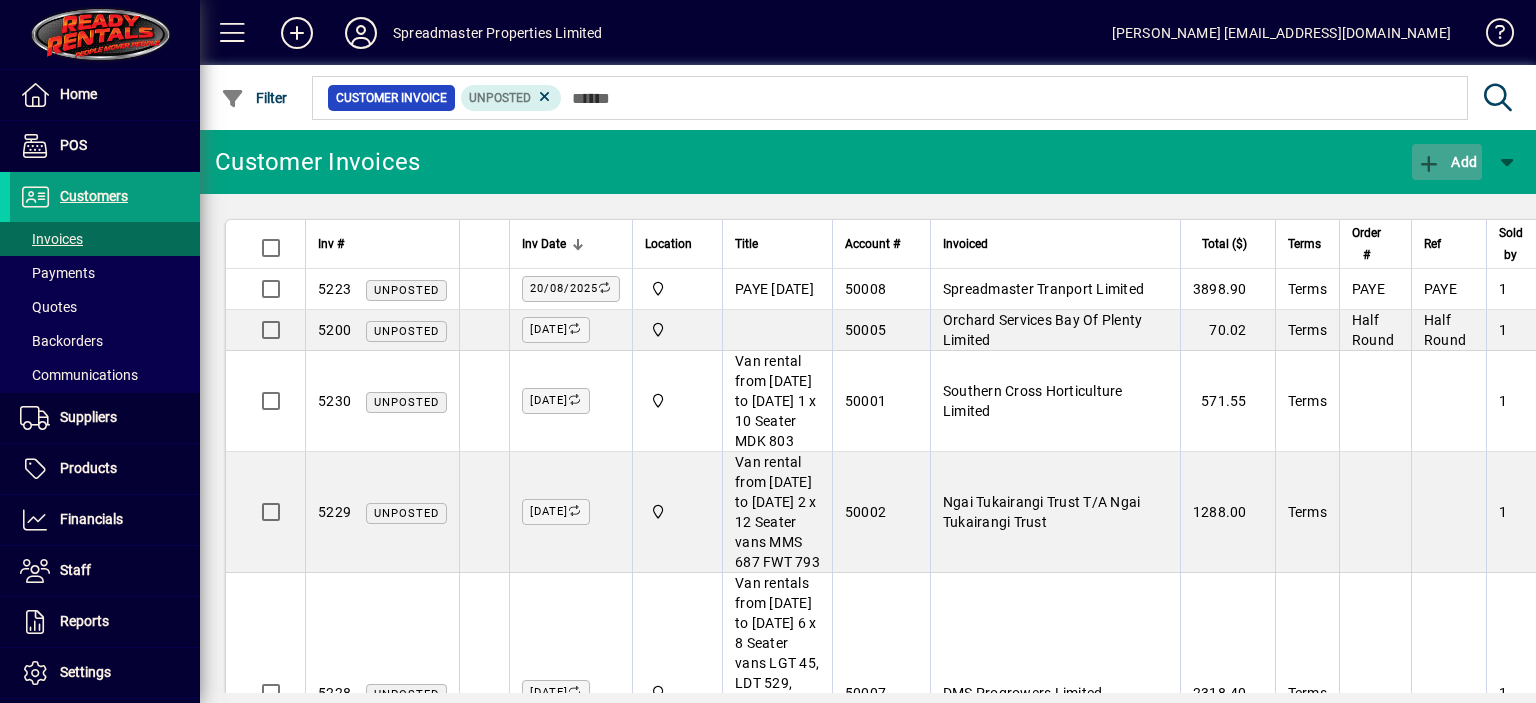 click on "Add" 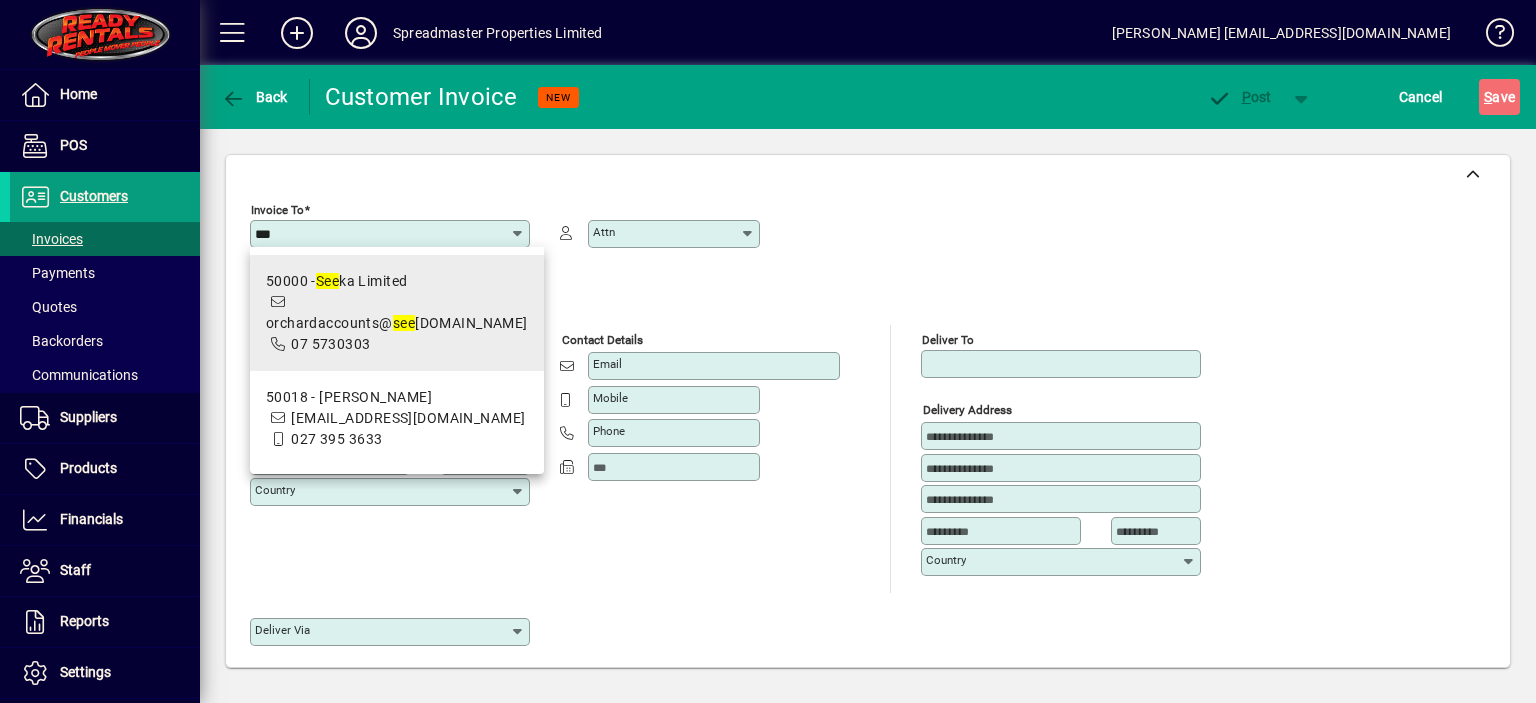 click on "50000 -  See ka Limited" at bounding box center (397, 281) 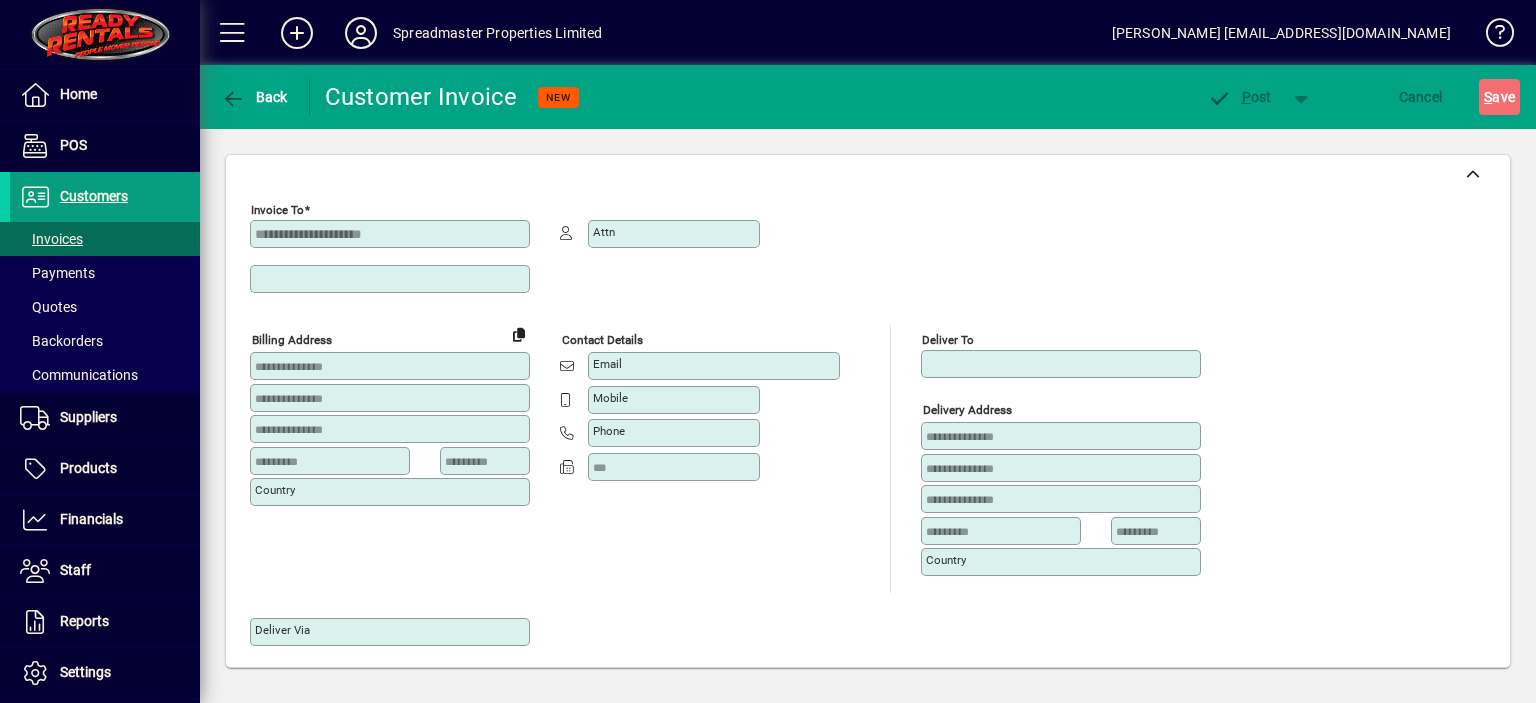 type on "*********" 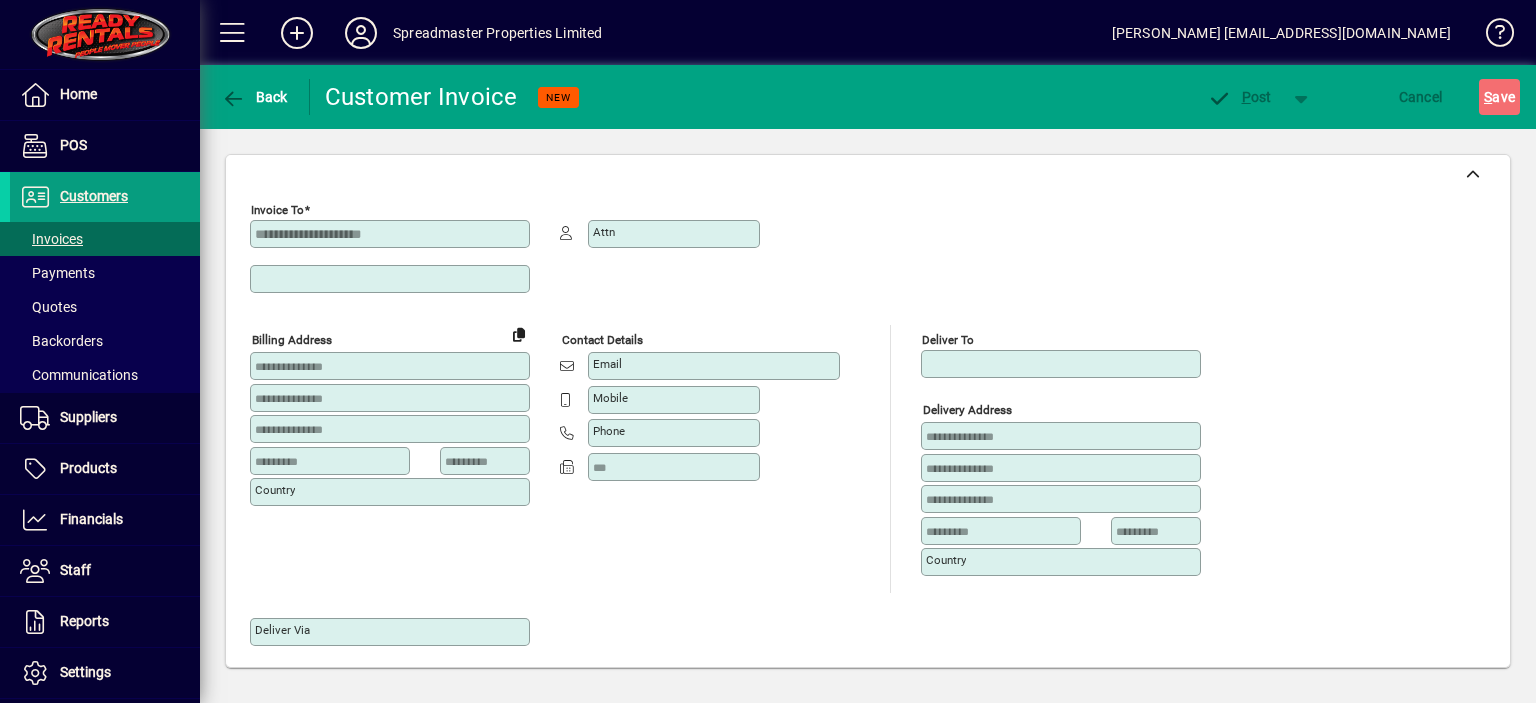 type on "*******" 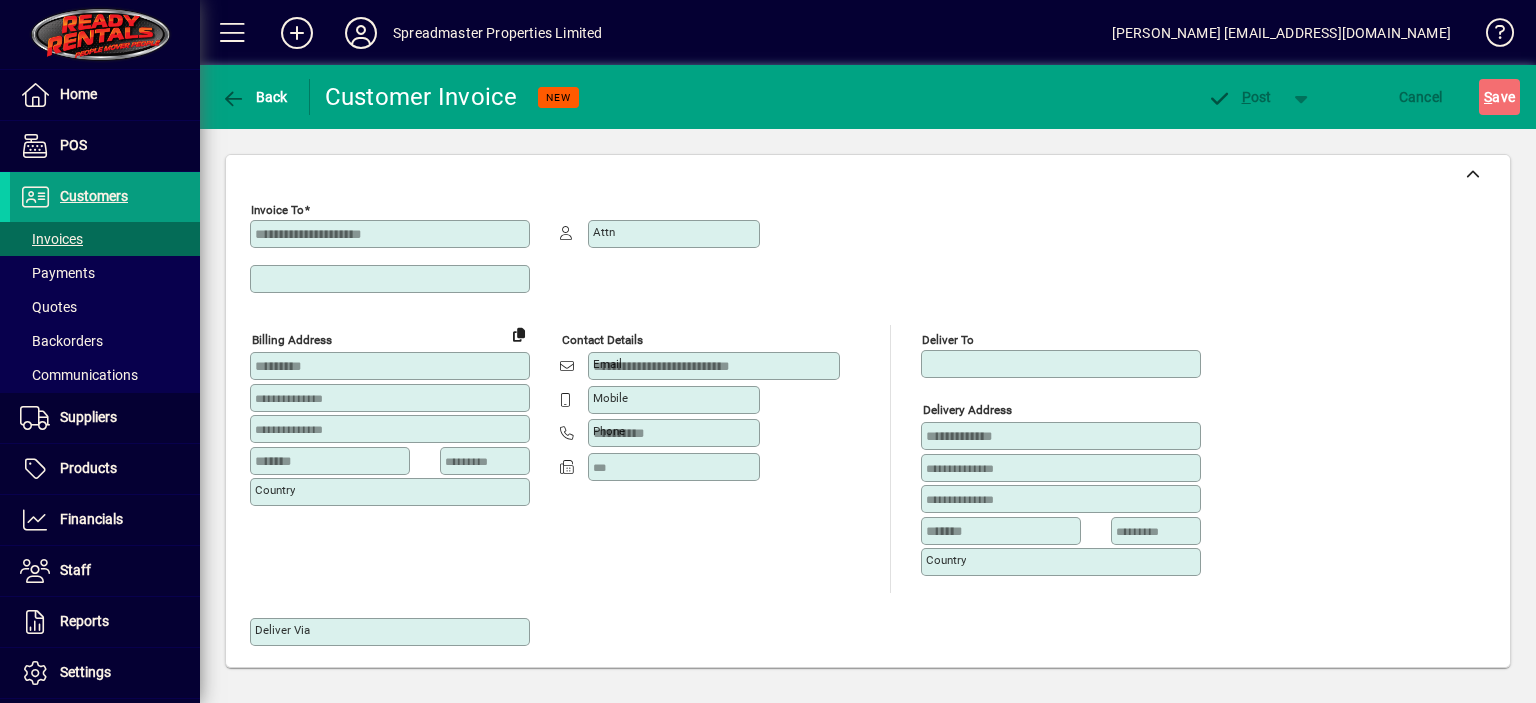 type on "**********" 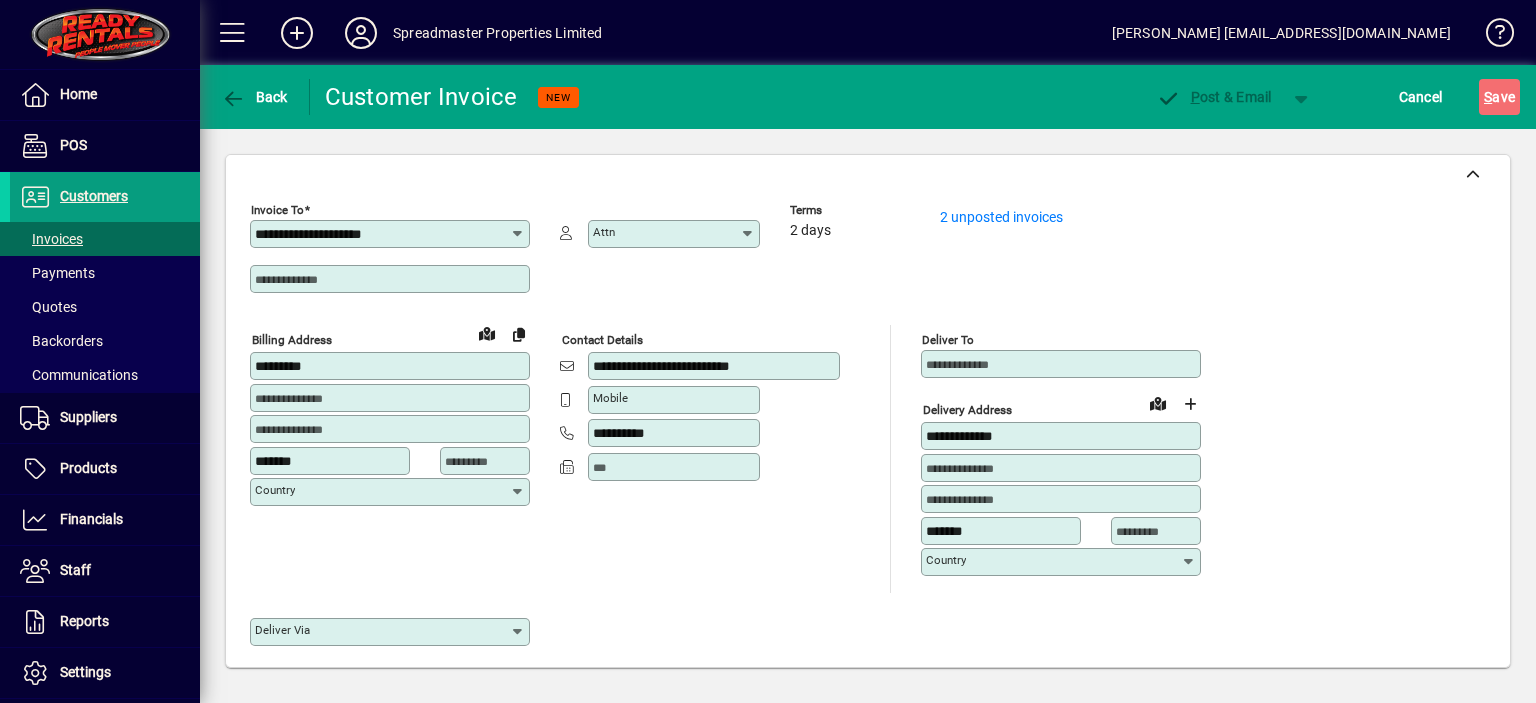 type on "**********" 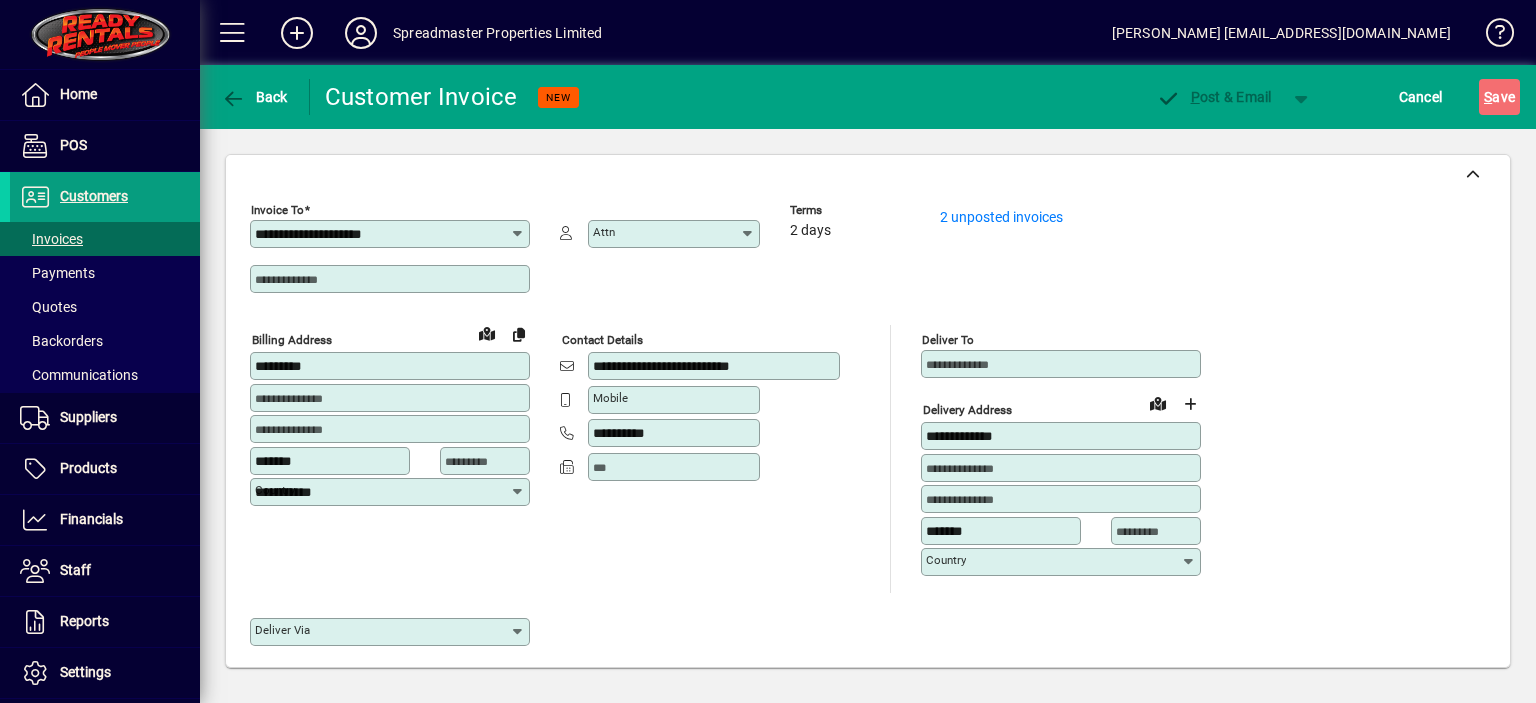 type on "**********" 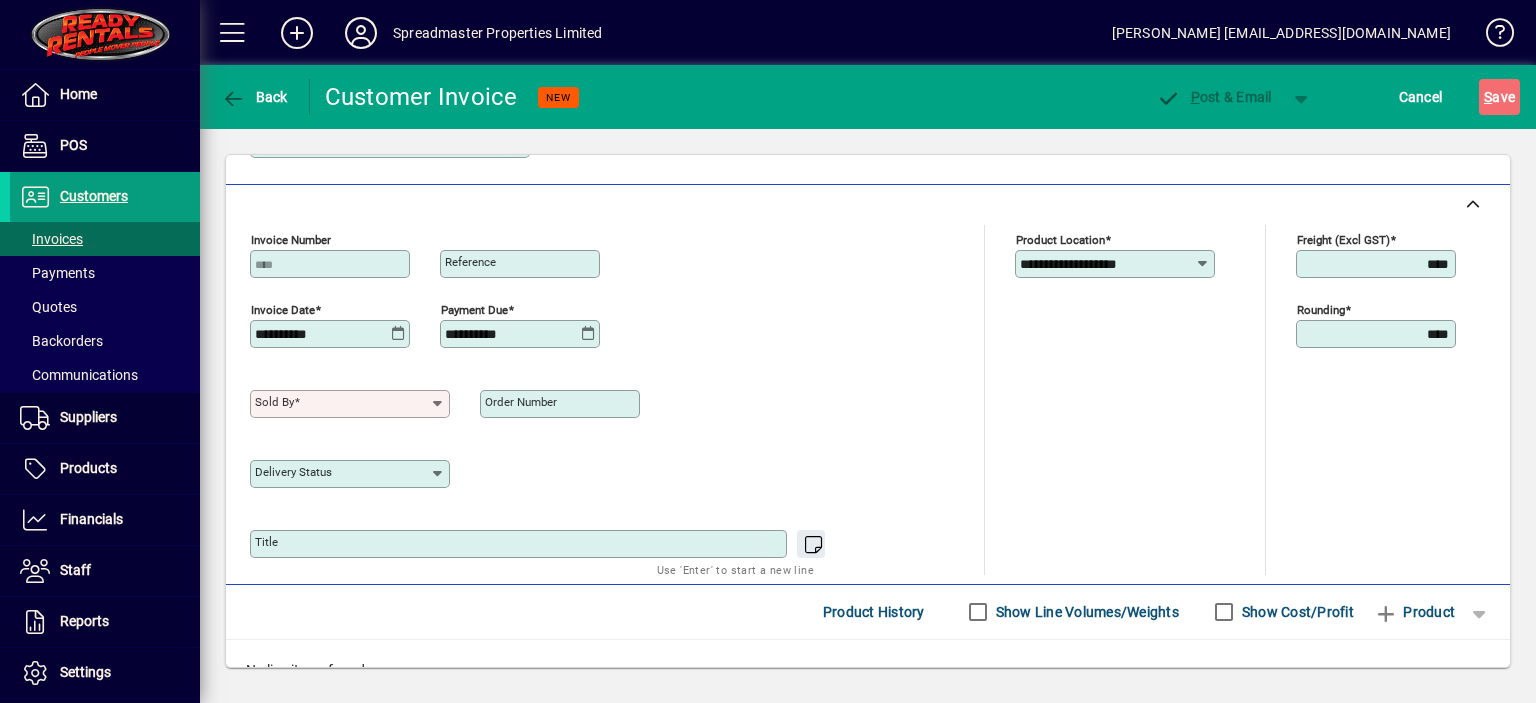 scroll, scrollTop: 700, scrollLeft: 0, axis: vertical 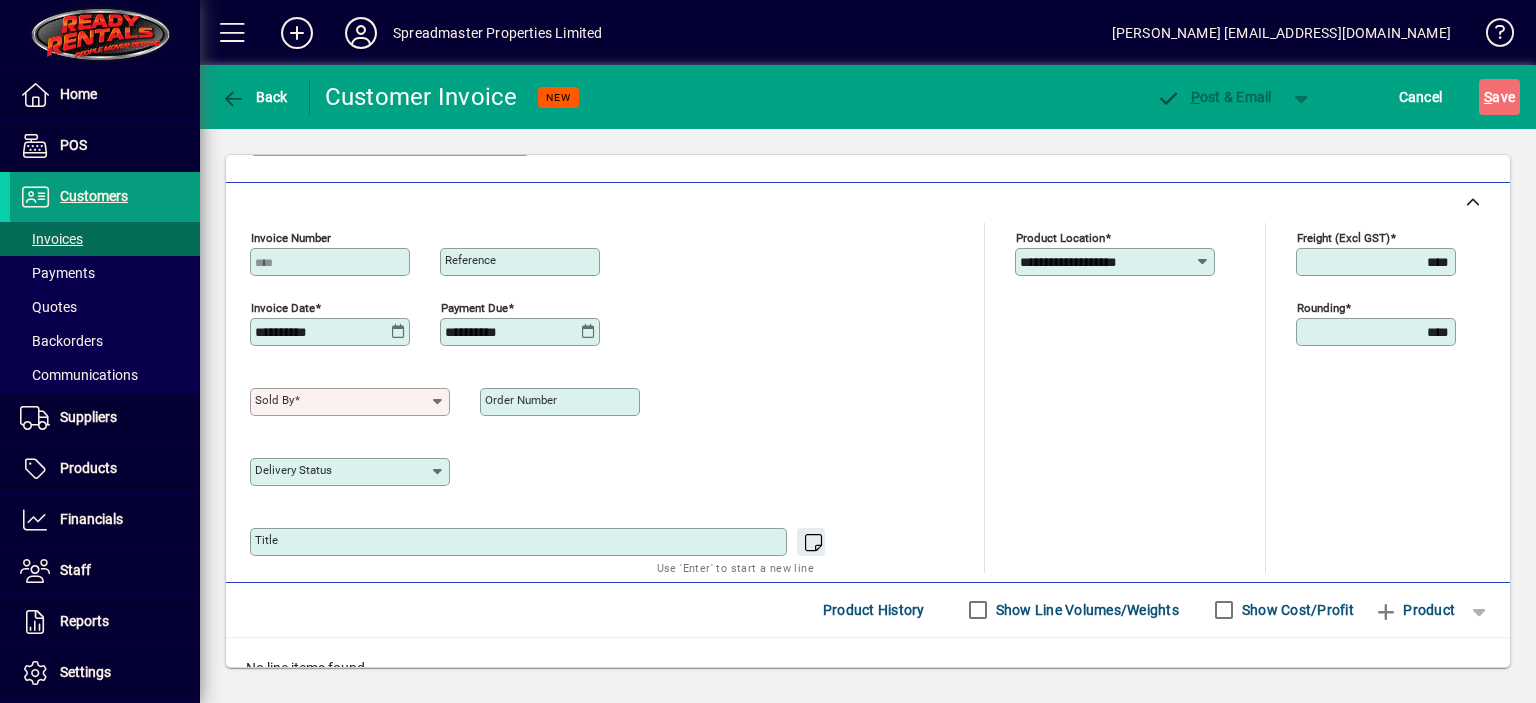 click 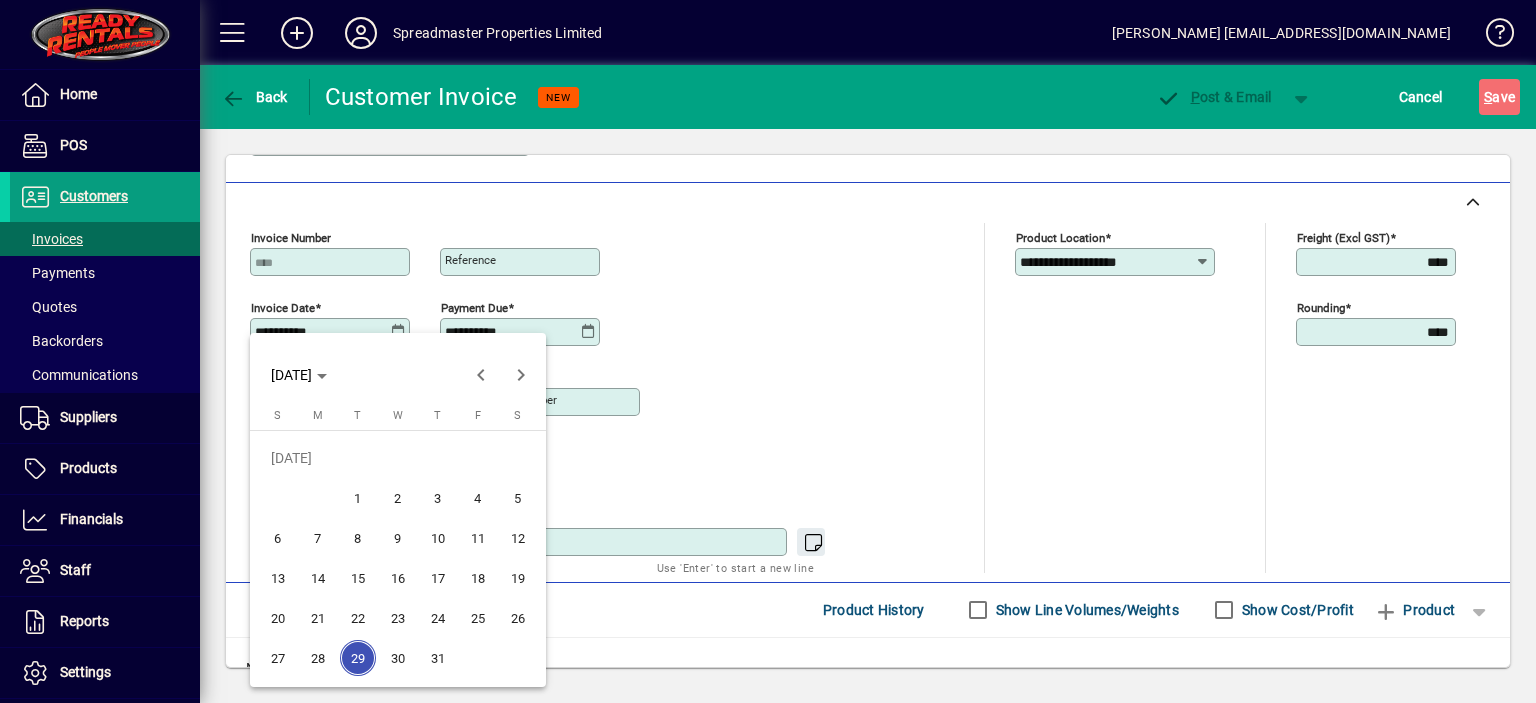 click on "28" at bounding box center [318, 658] 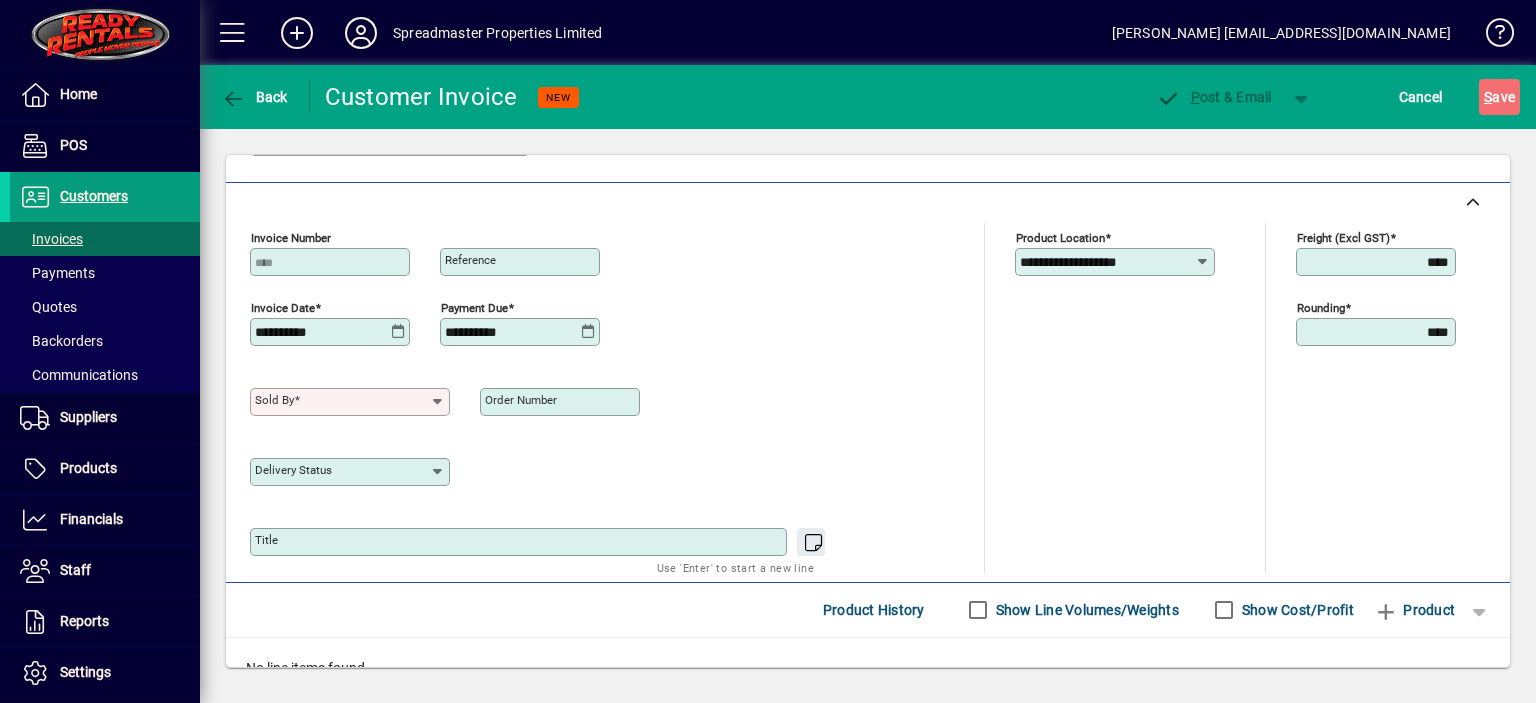 click on "Sold by" at bounding box center [342, 402] 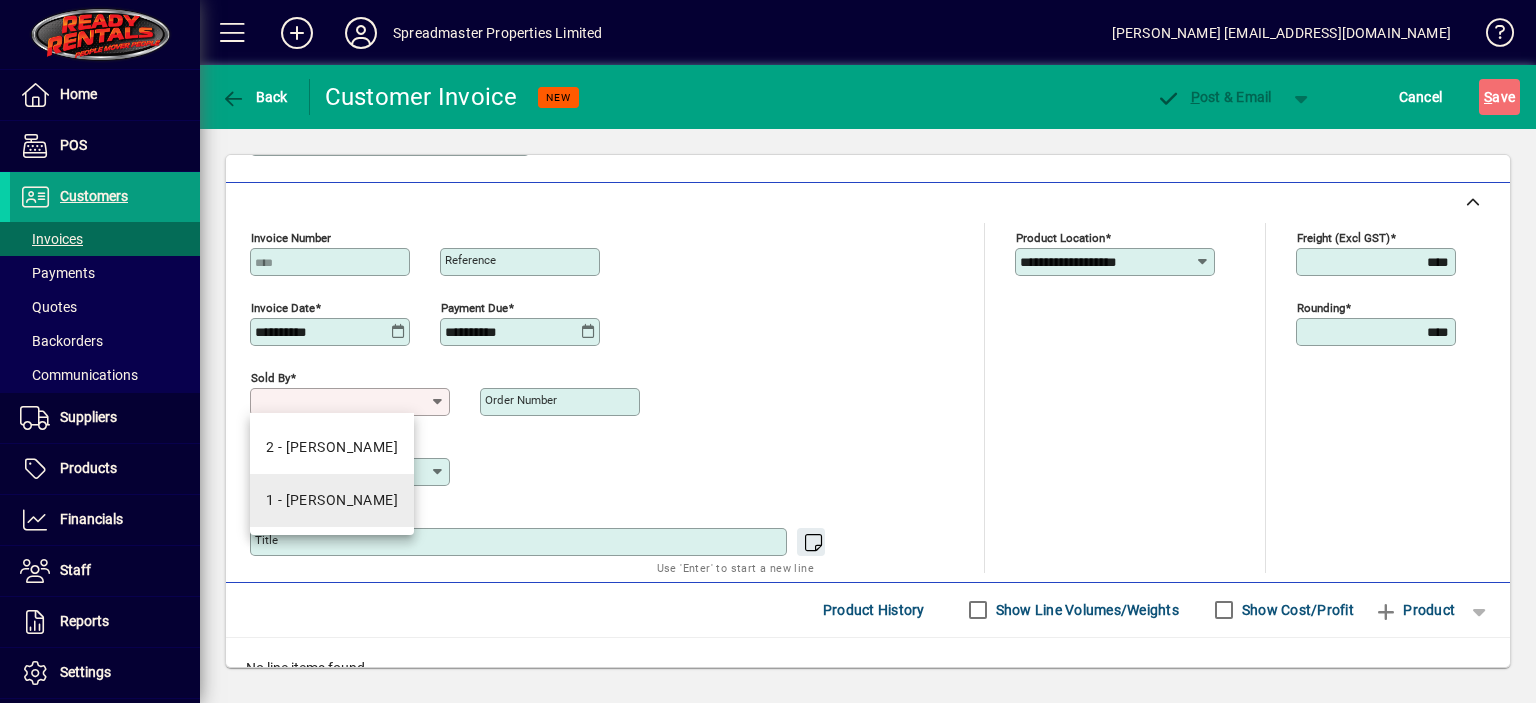 click on "1 - [PERSON_NAME]" at bounding box center [332, 500] 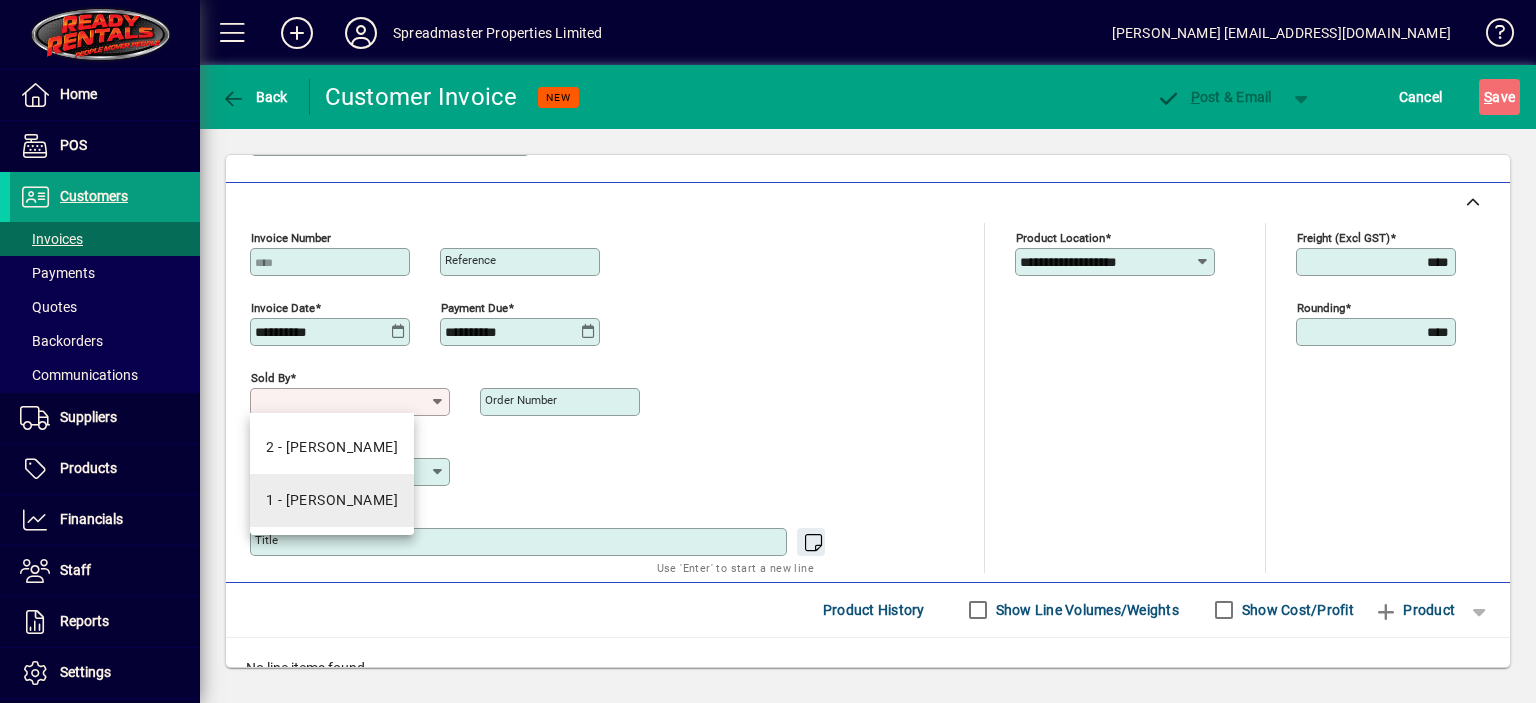 type on "**********" 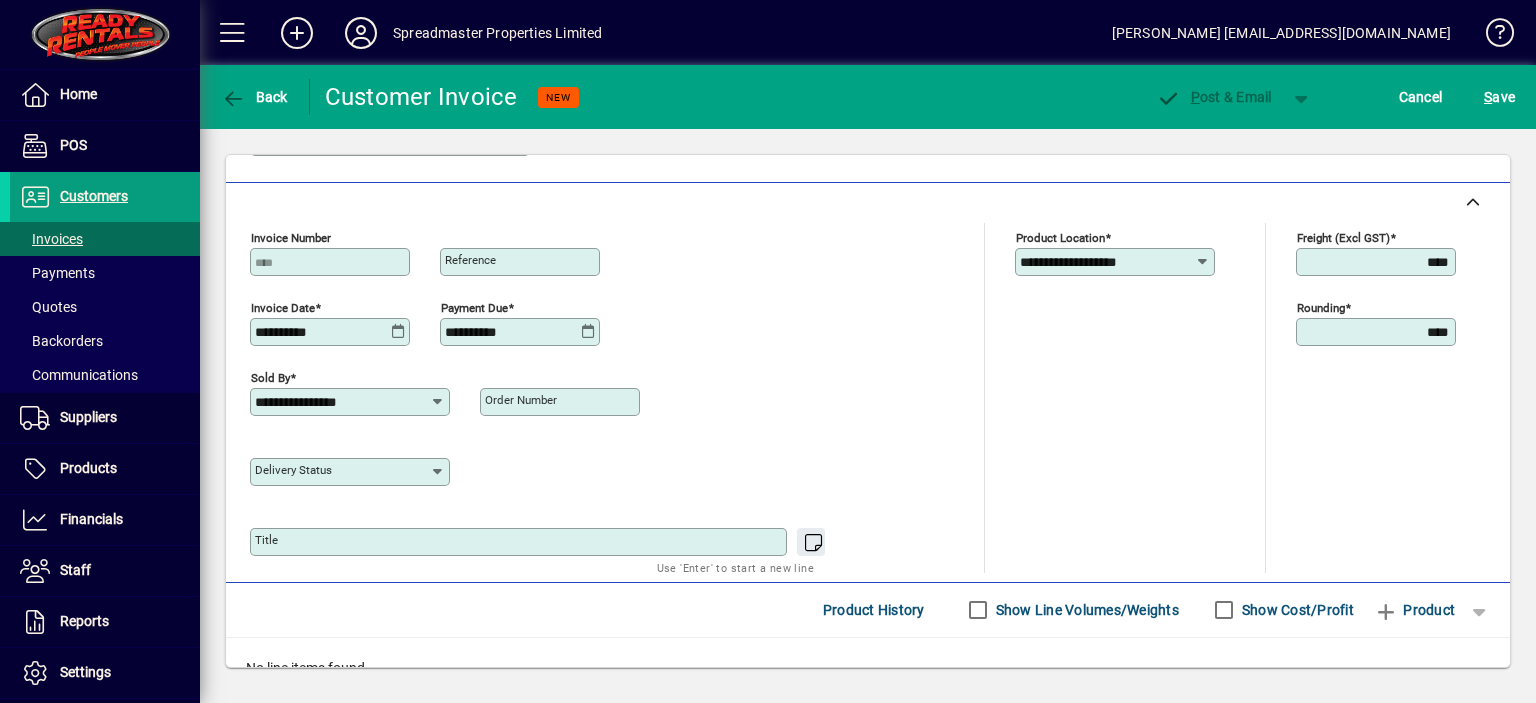scroll, scrollTop: 800, scrollLeft: 0, axis: vertical 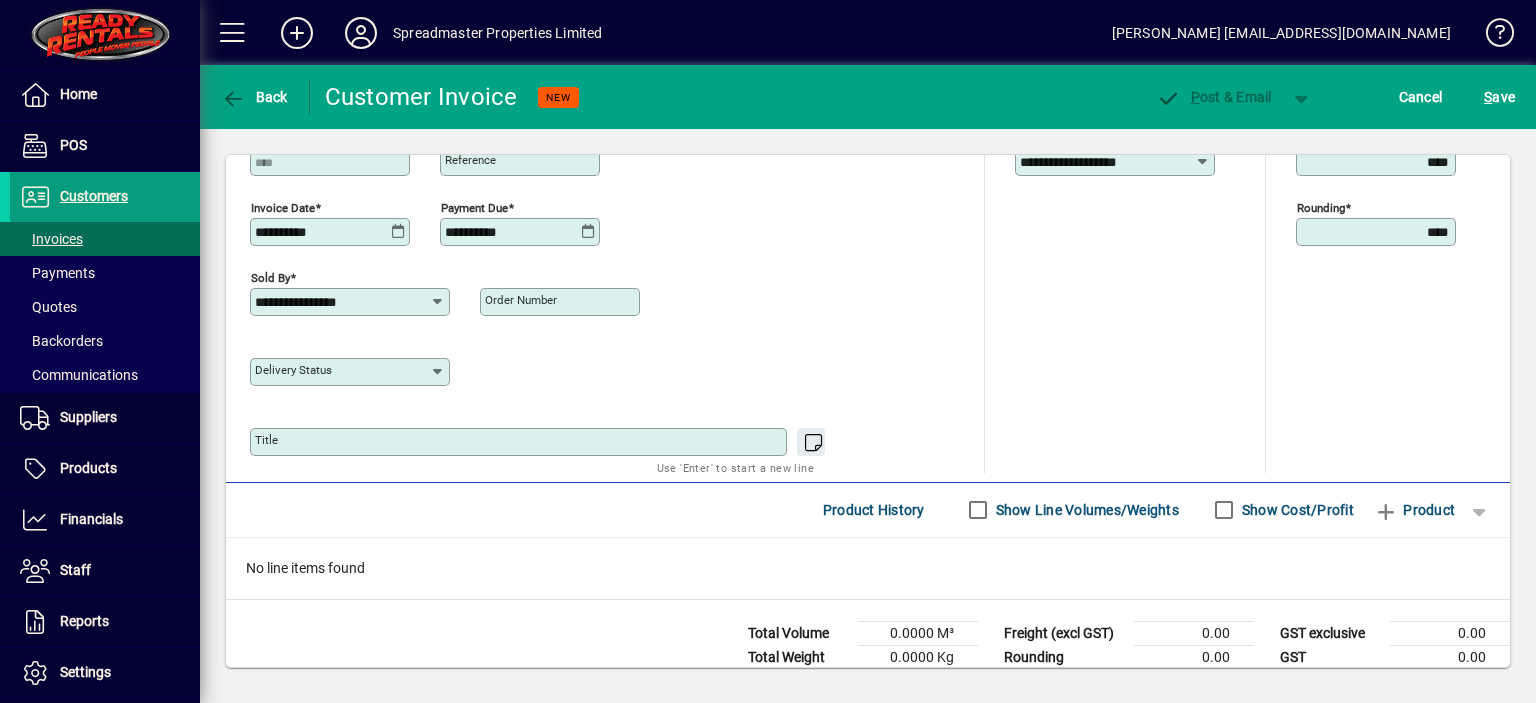 click on "Title" at bounding box center (520, 442) 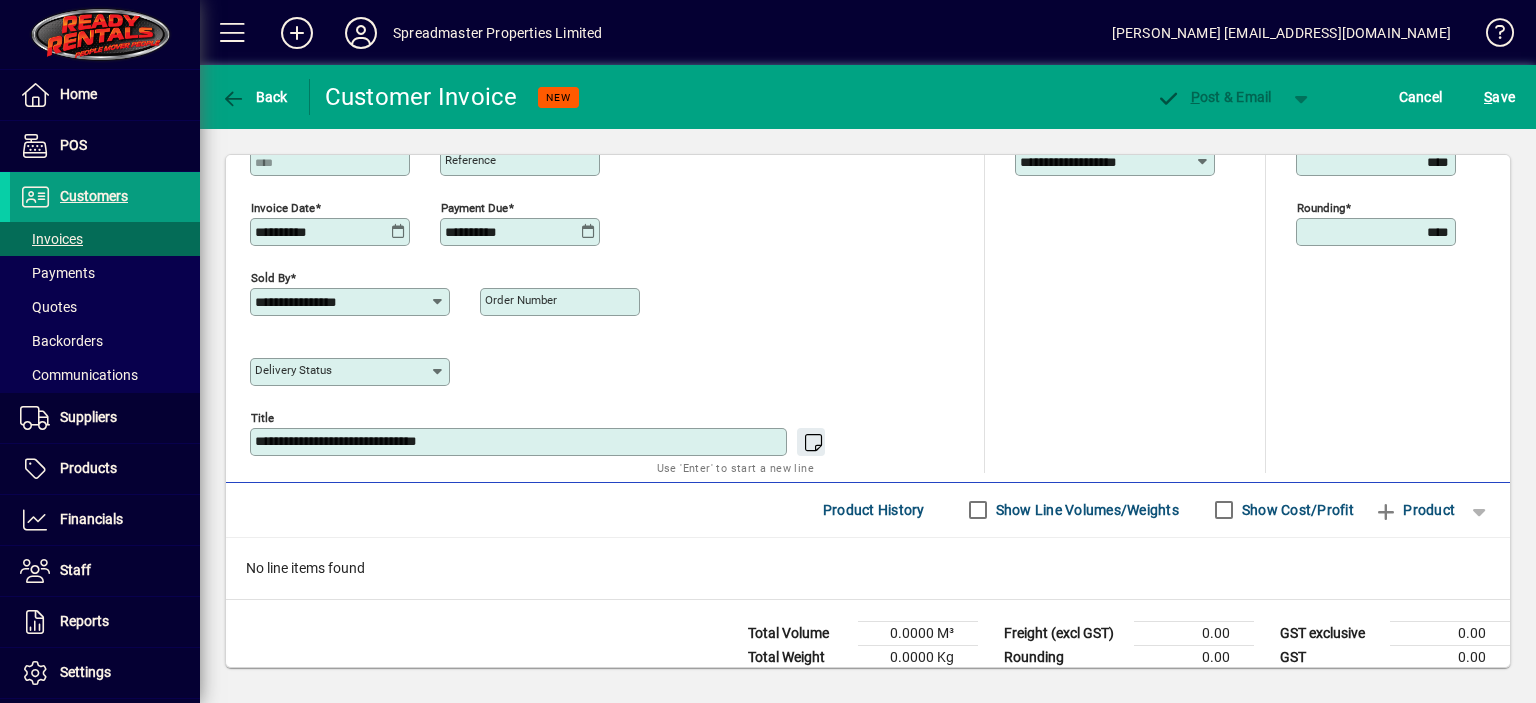 click on "**********" at bounding box center (520, 442) 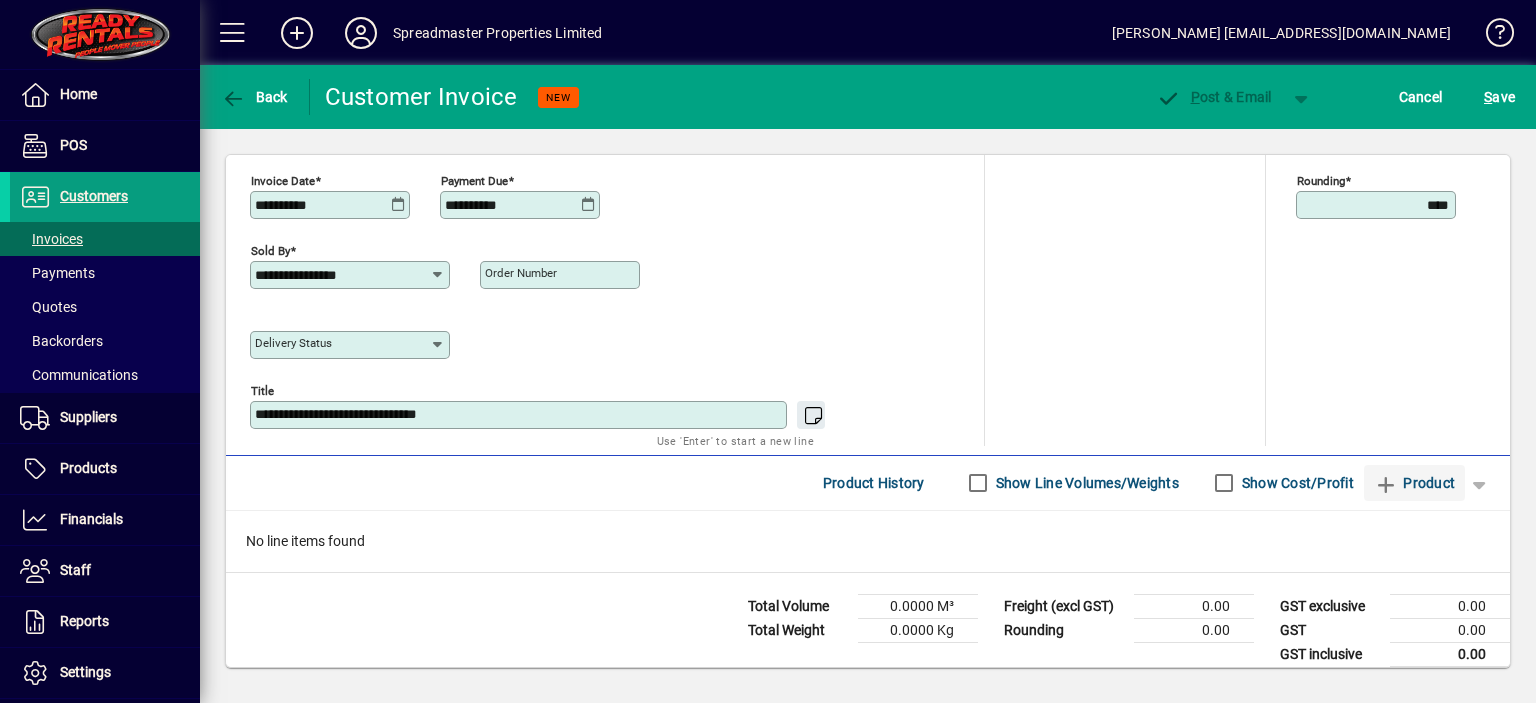 scroll, scrollTop: 840, scrollLeft: 0, axis: vertical 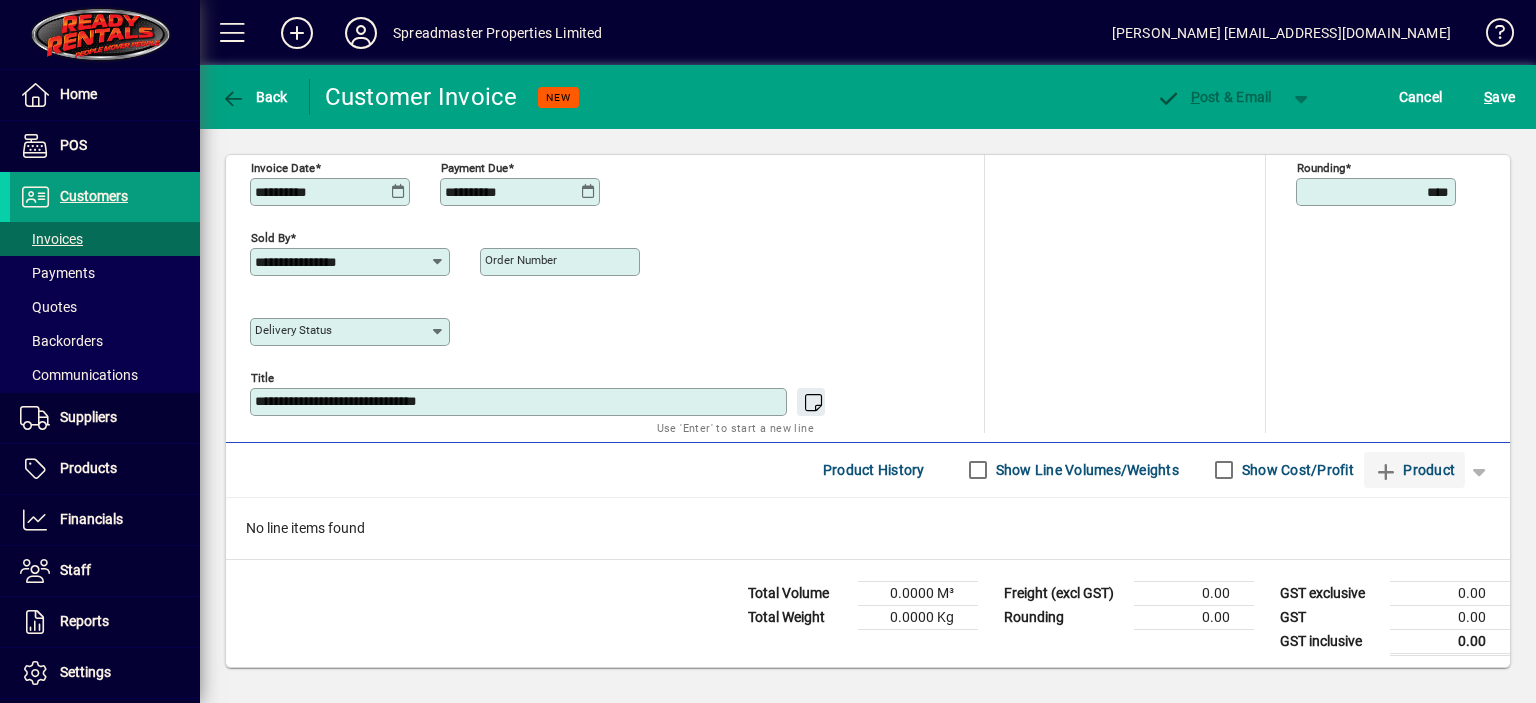 type on "**********" 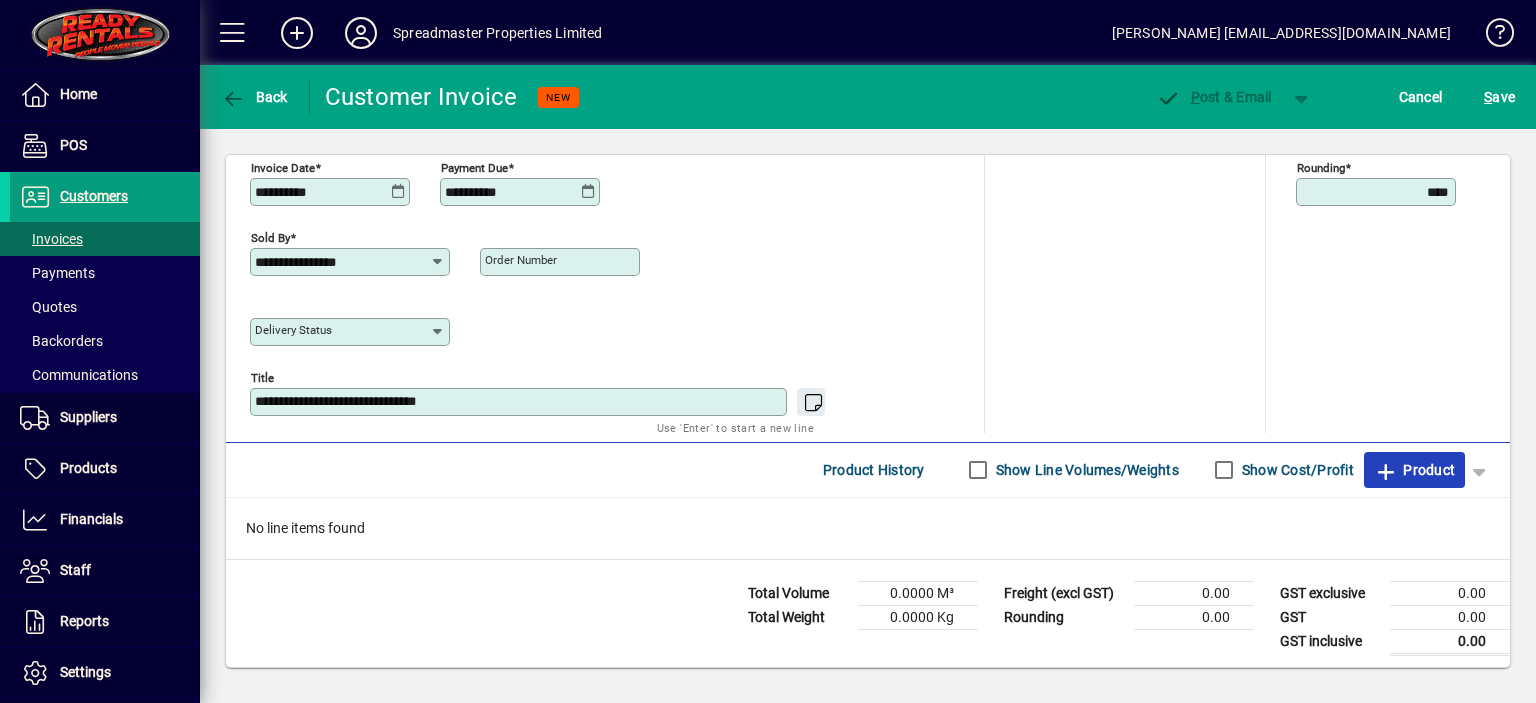 click on "Product" 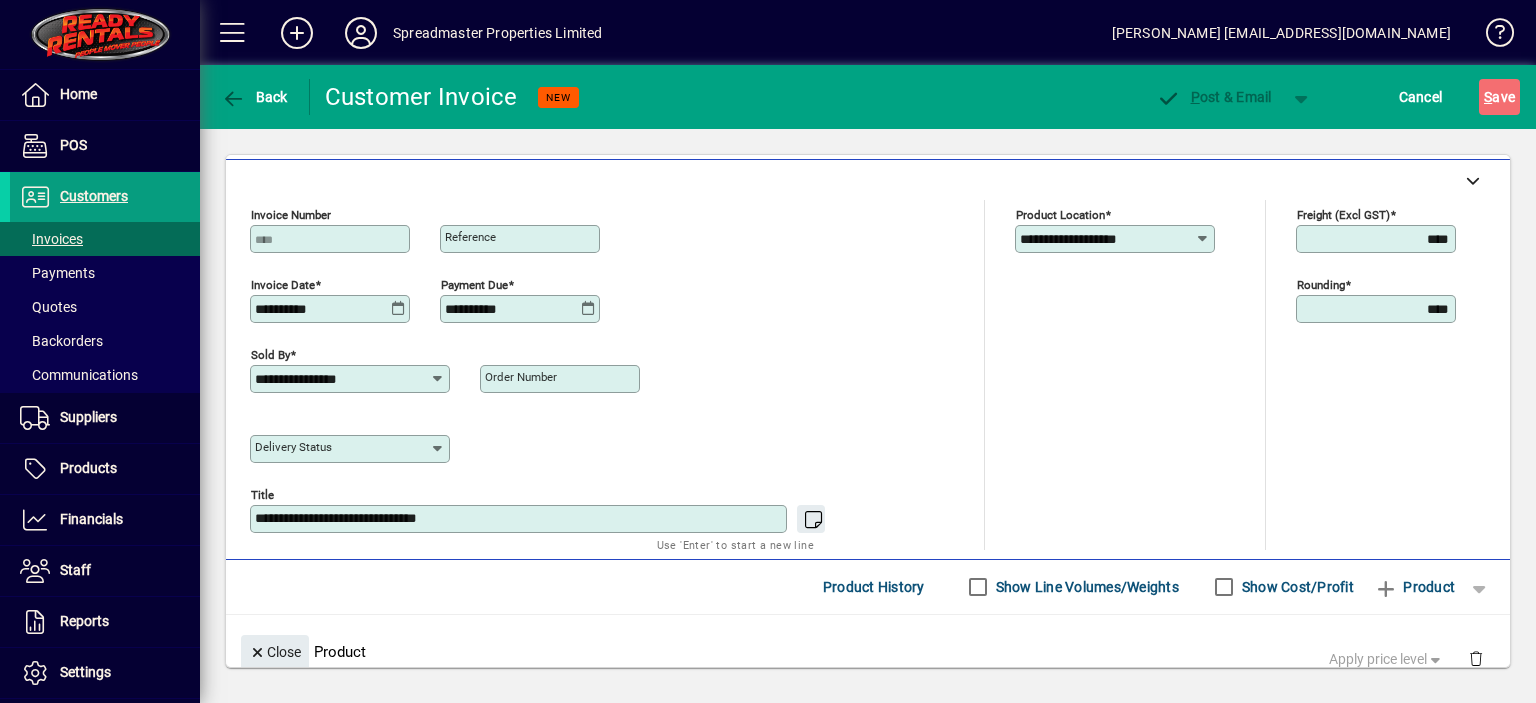 scroll, scrollTop: 123, scrollLeft: 0, axis: vertical 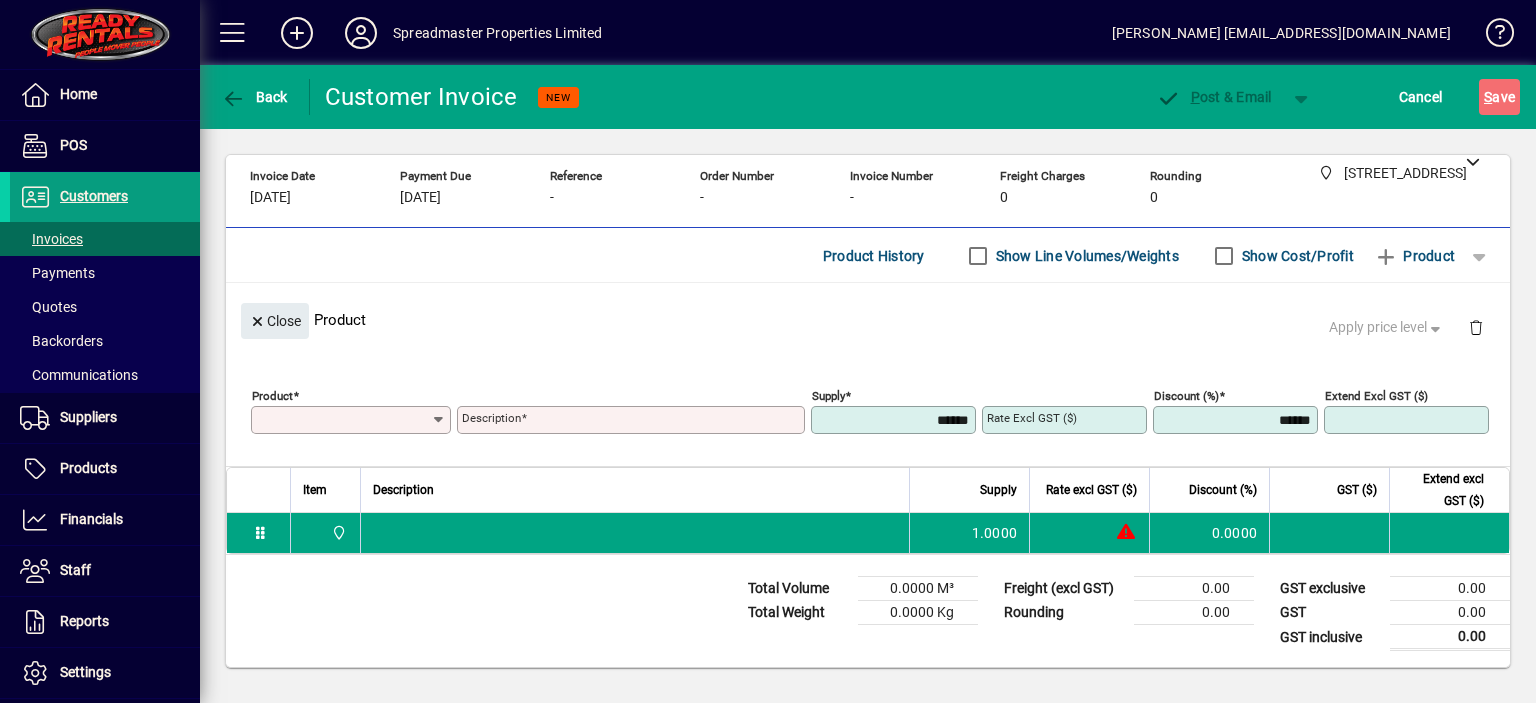 type on "*" 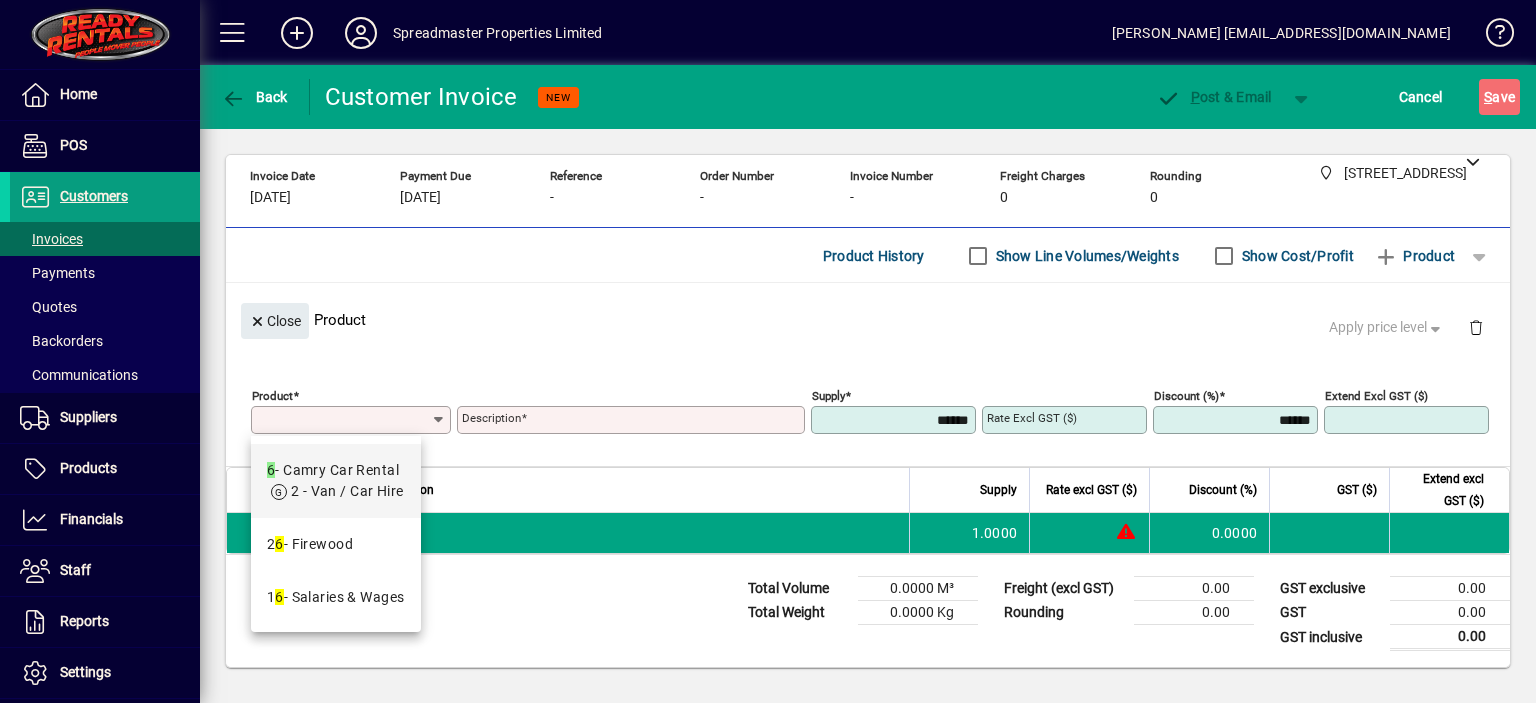 type on "*" 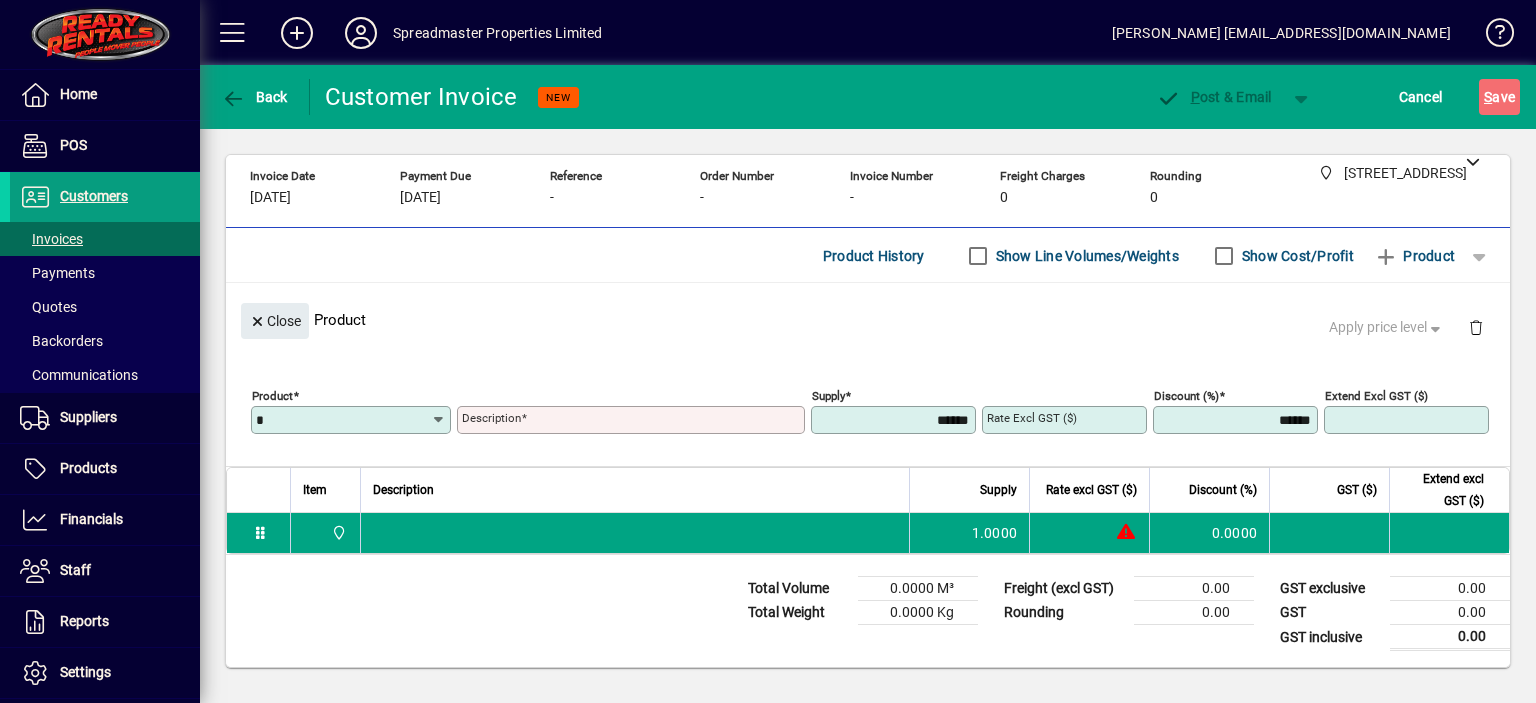 type on "**********" 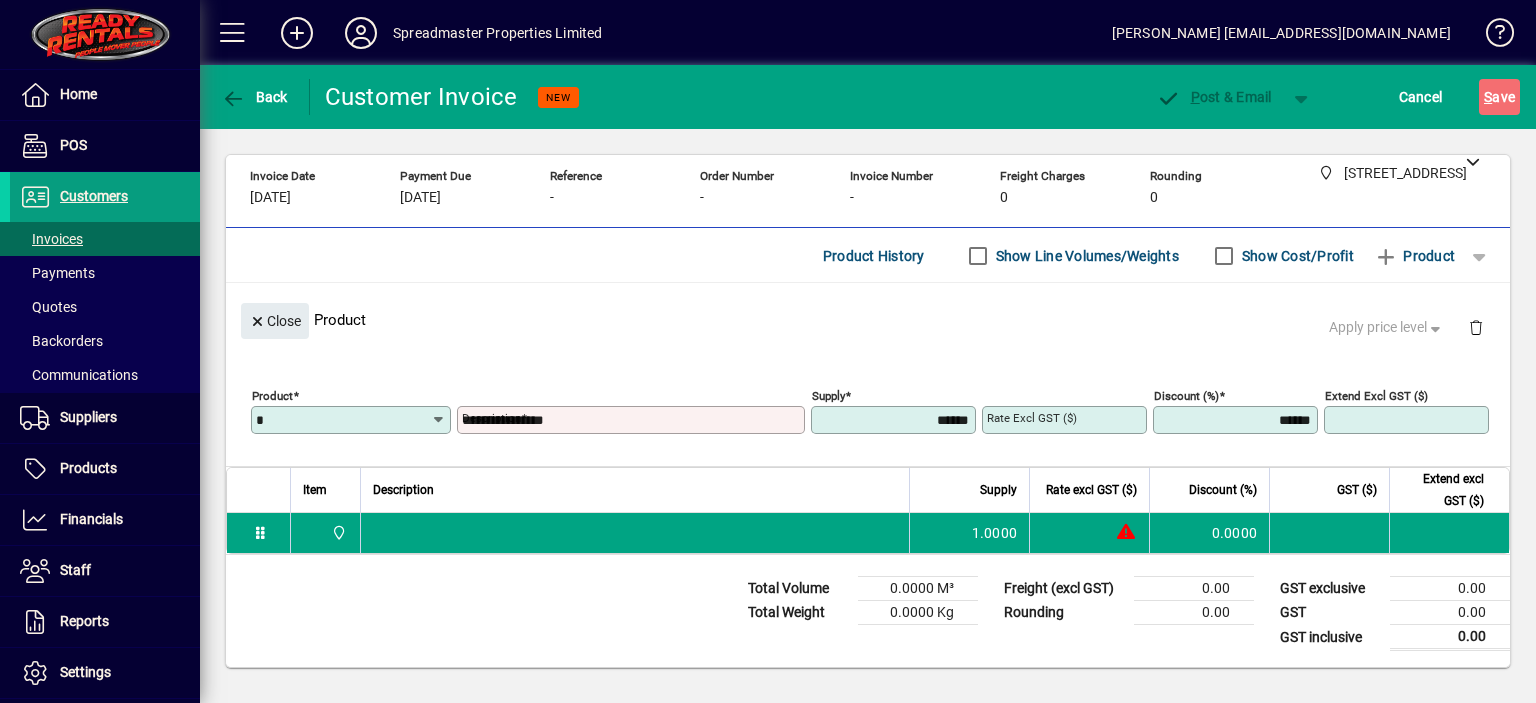 type on "****" 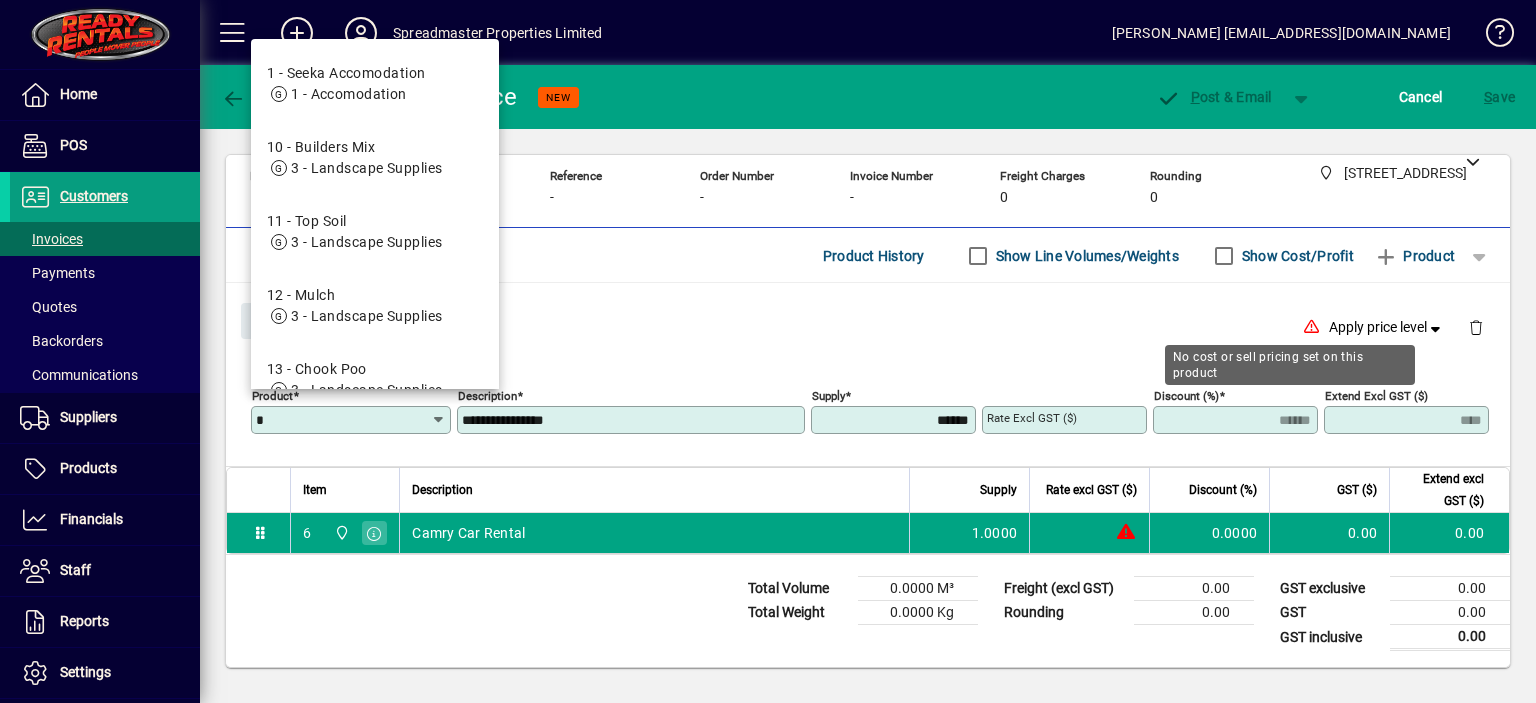 click on "*" at bounding box center (343, 420) 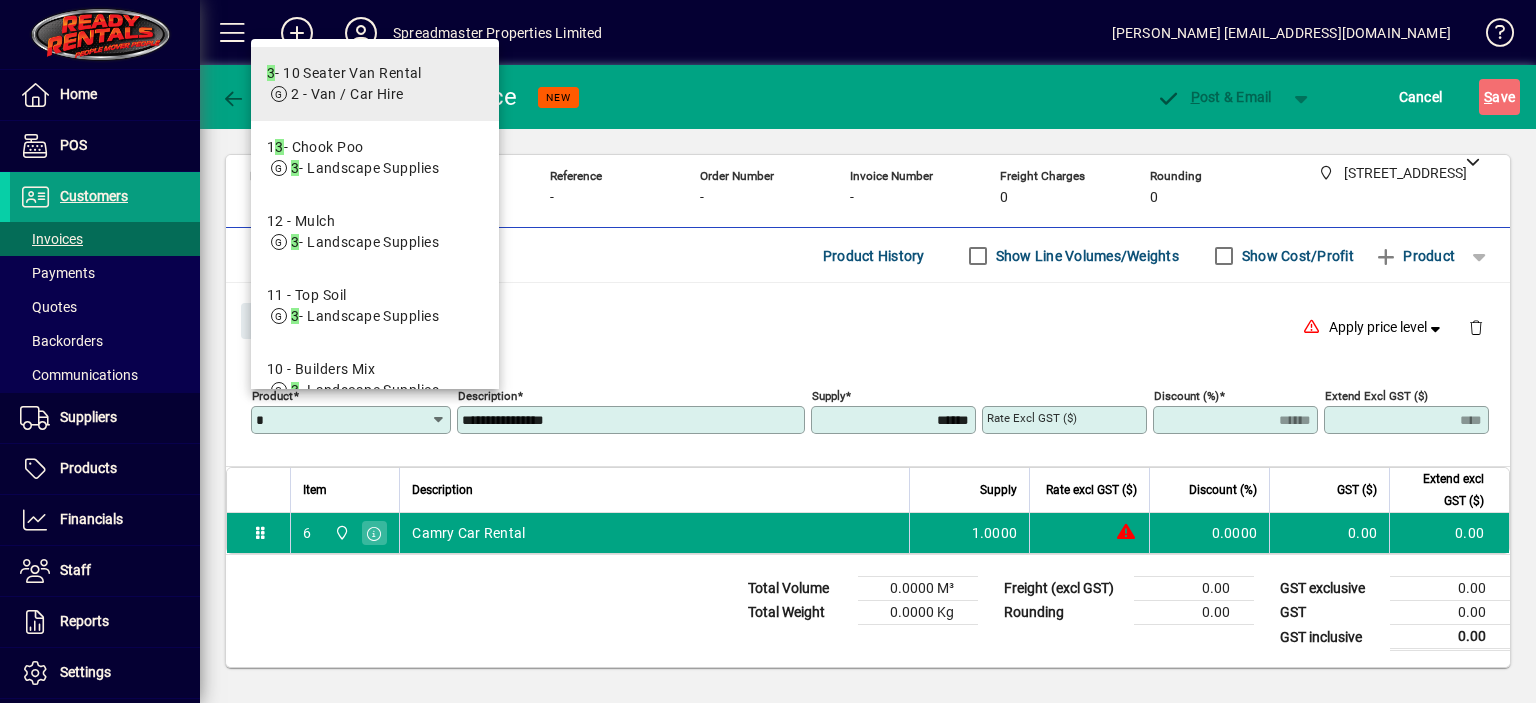 type on "*" 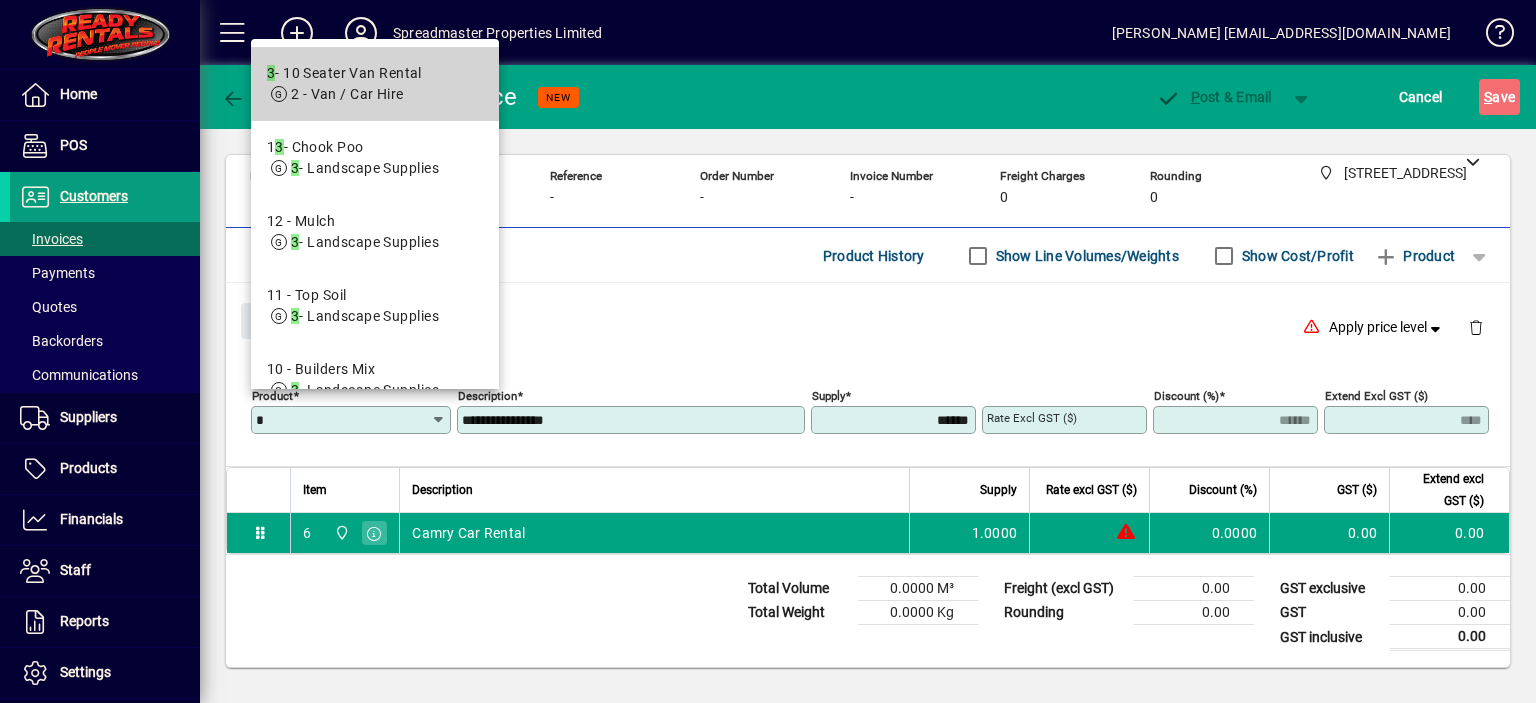 click on "2 - Van / Car Hire" at bounding box center (347, 94) 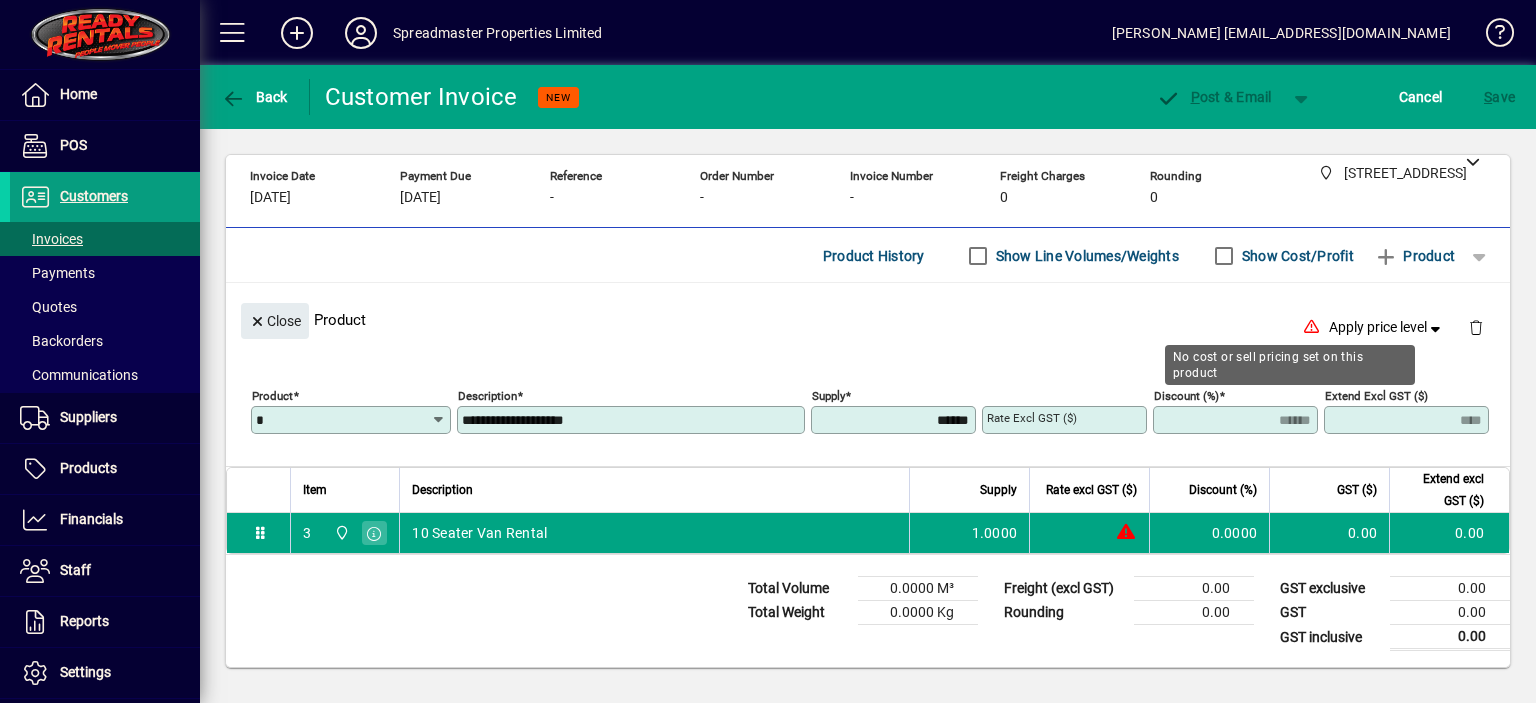 click on "**********" at bounding box center [633, 420] 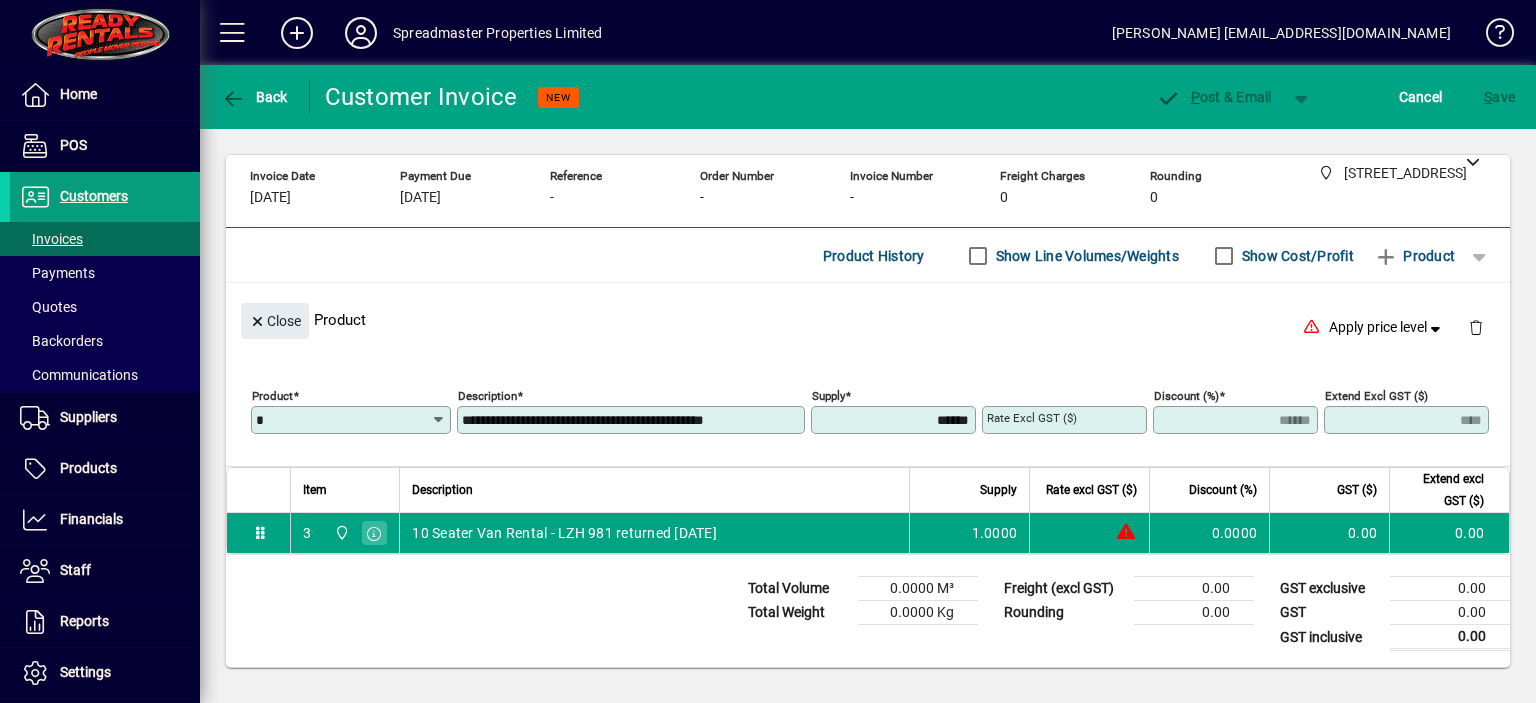 type on "**********" 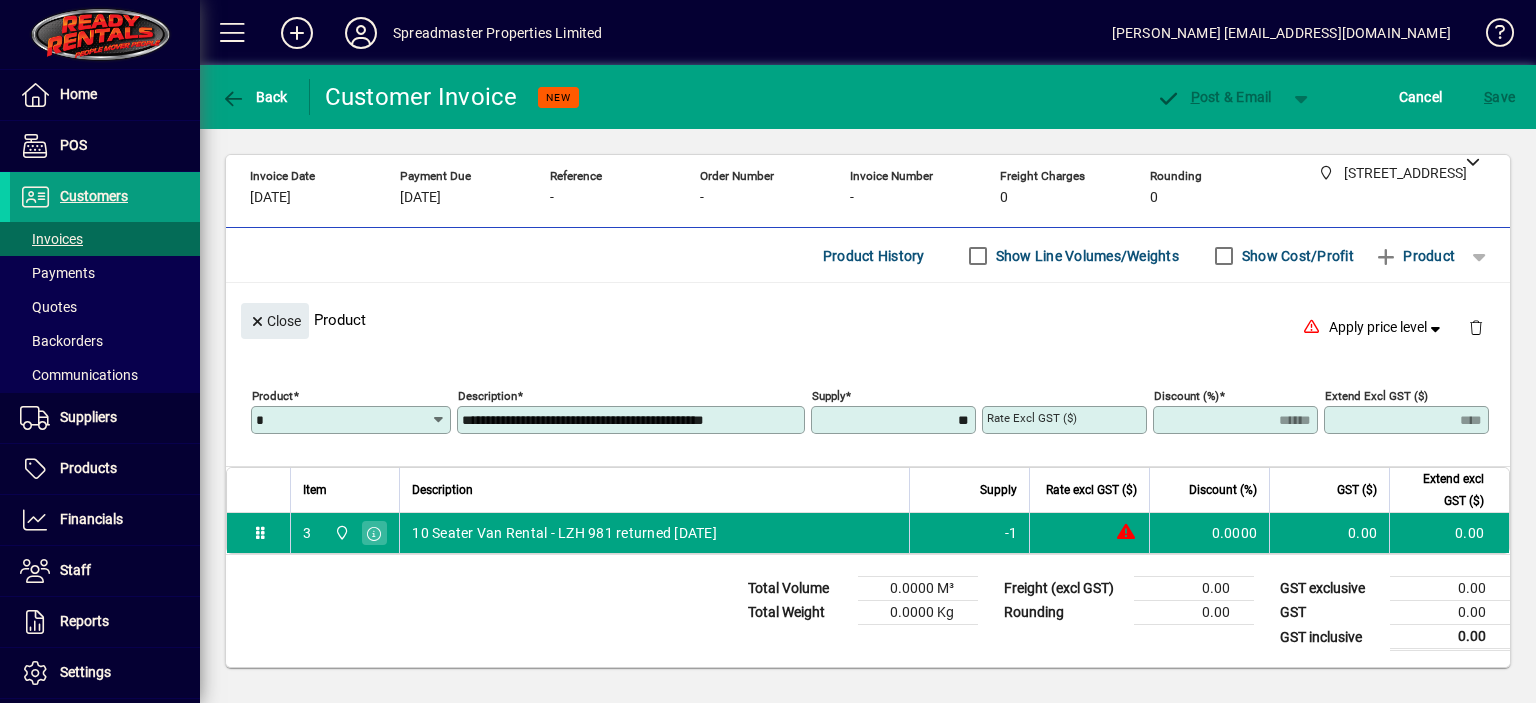 type on "*******" 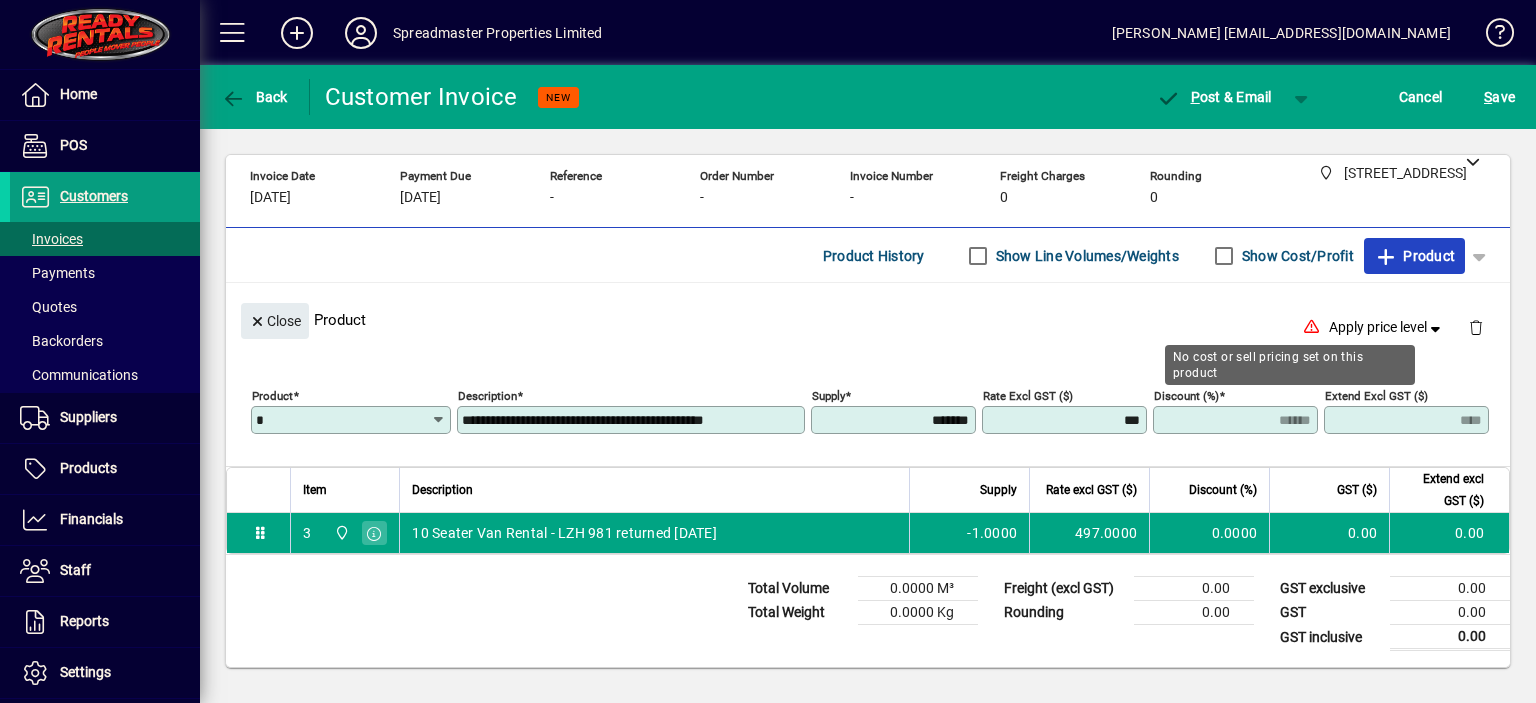 type on "********" 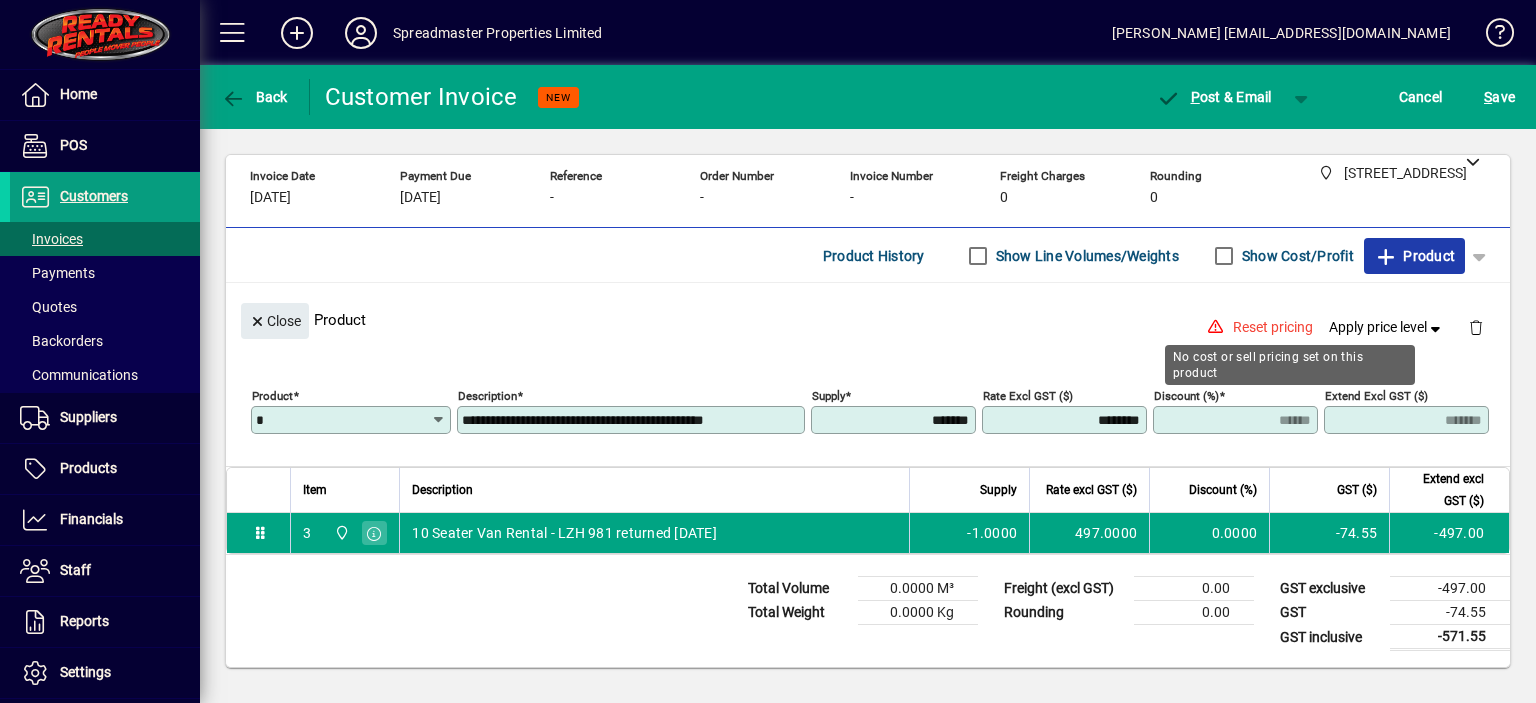 type 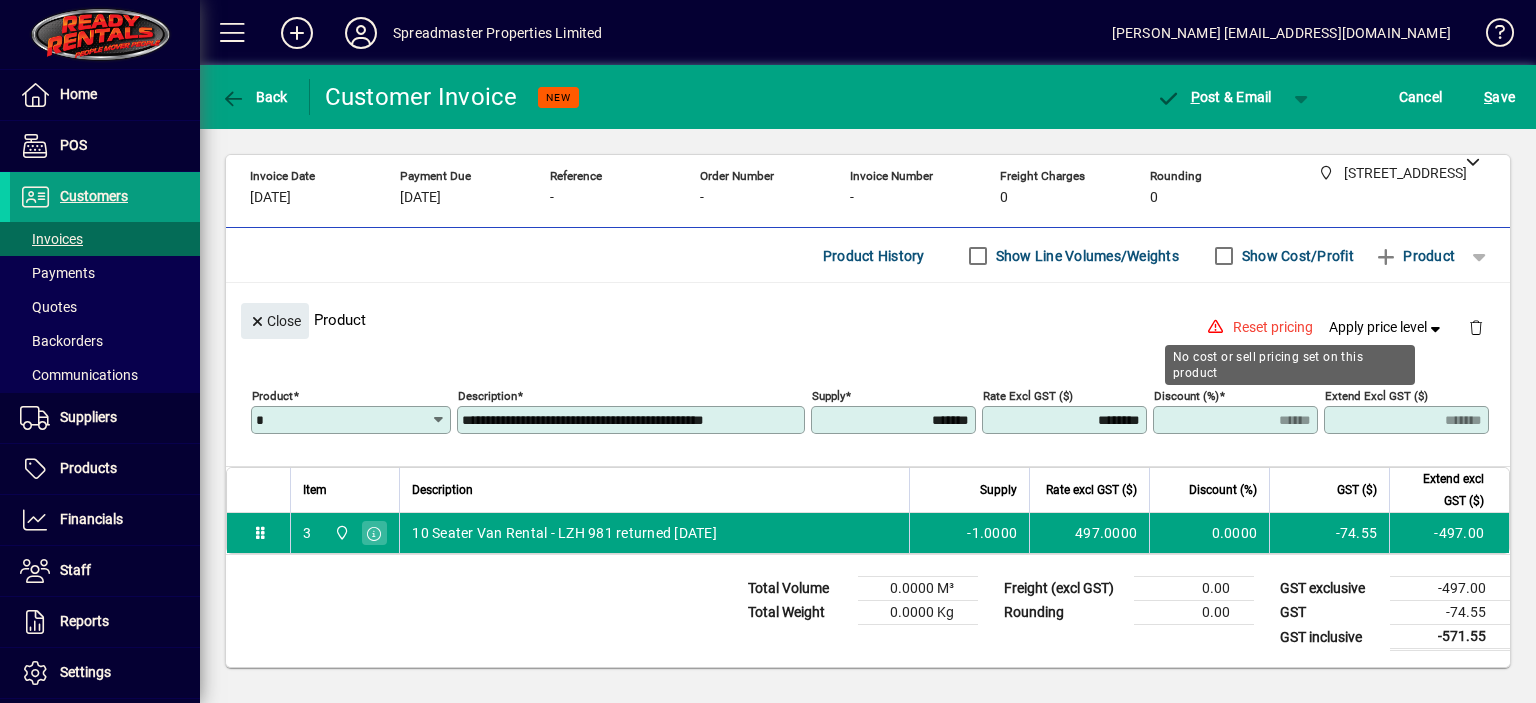 click on "**********" at bounding box center (633, 420) 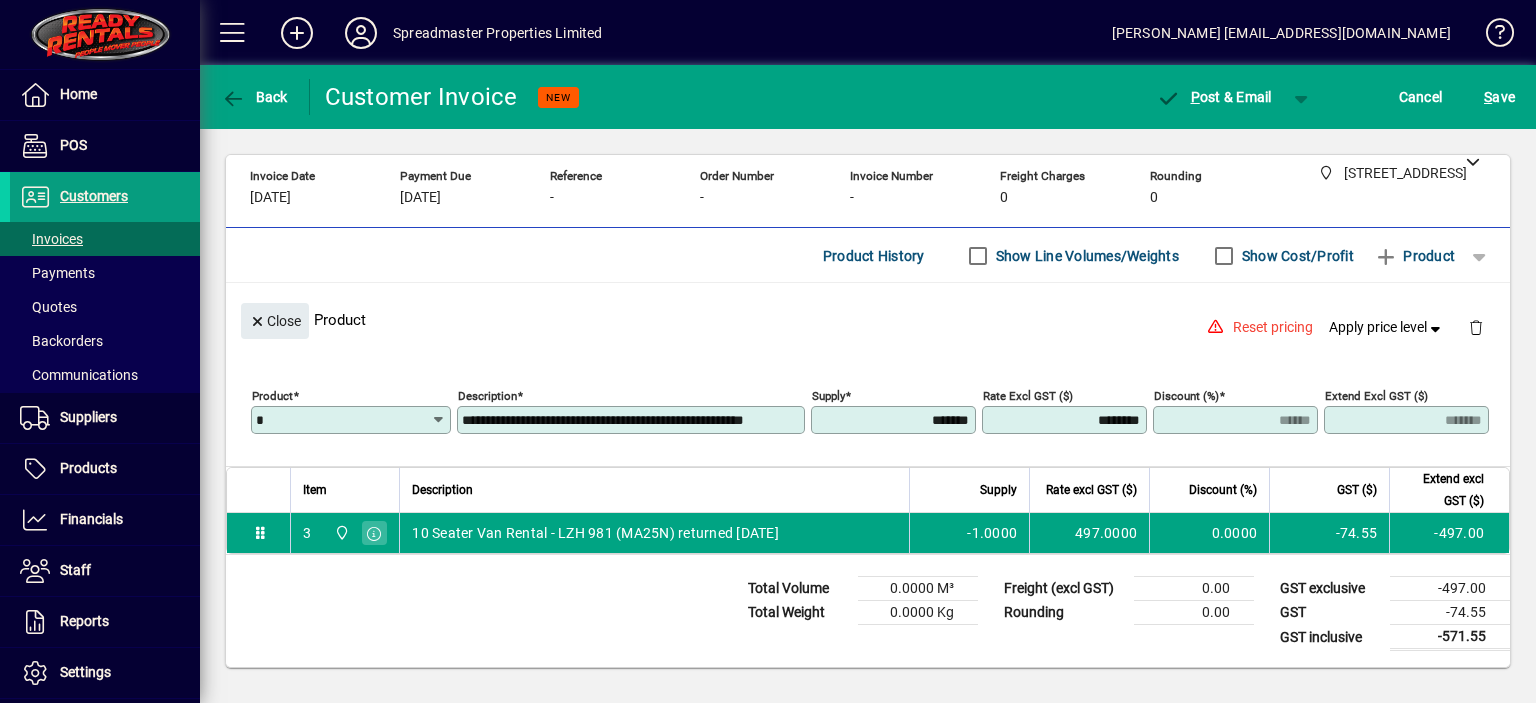 scroll, scrollTop: 0, scrollLeft: 60, axis: horizontal 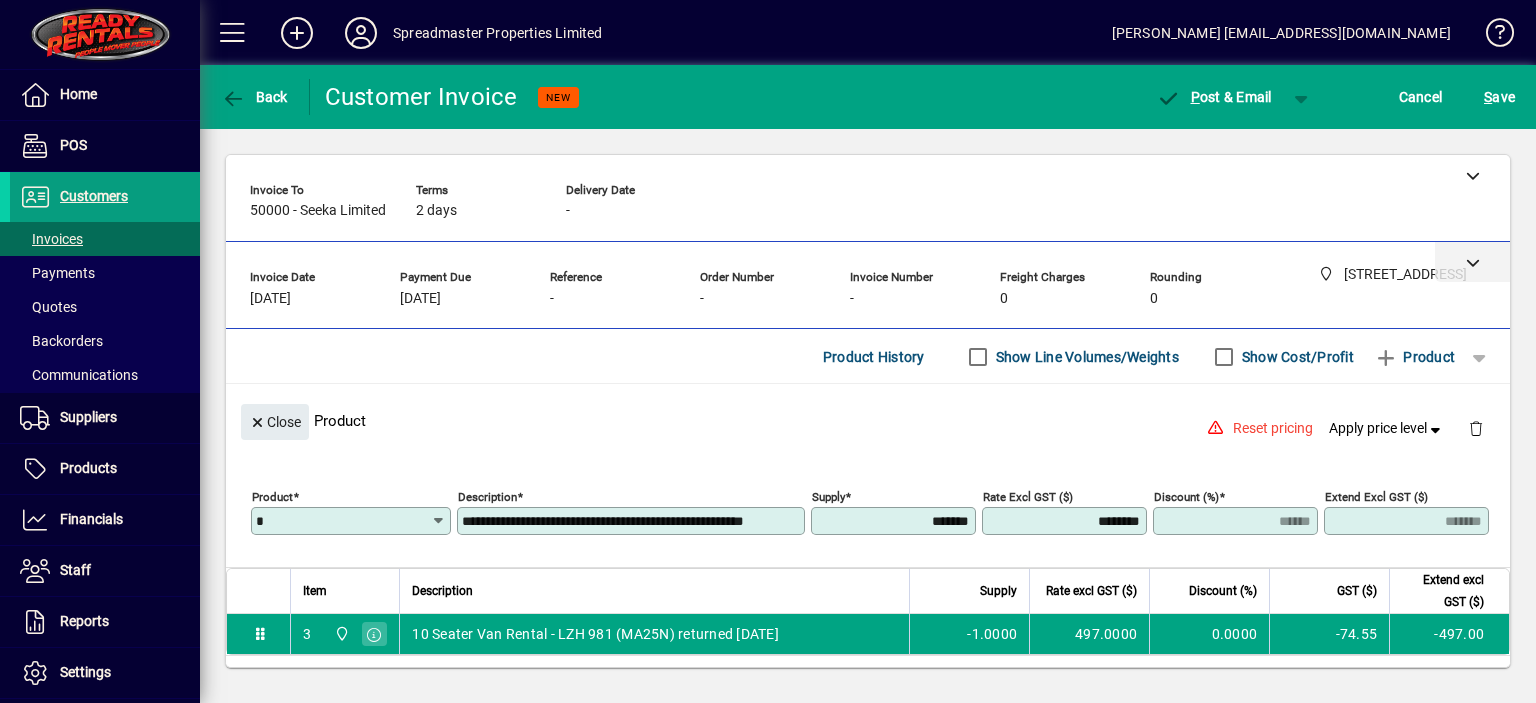 type on "**********" 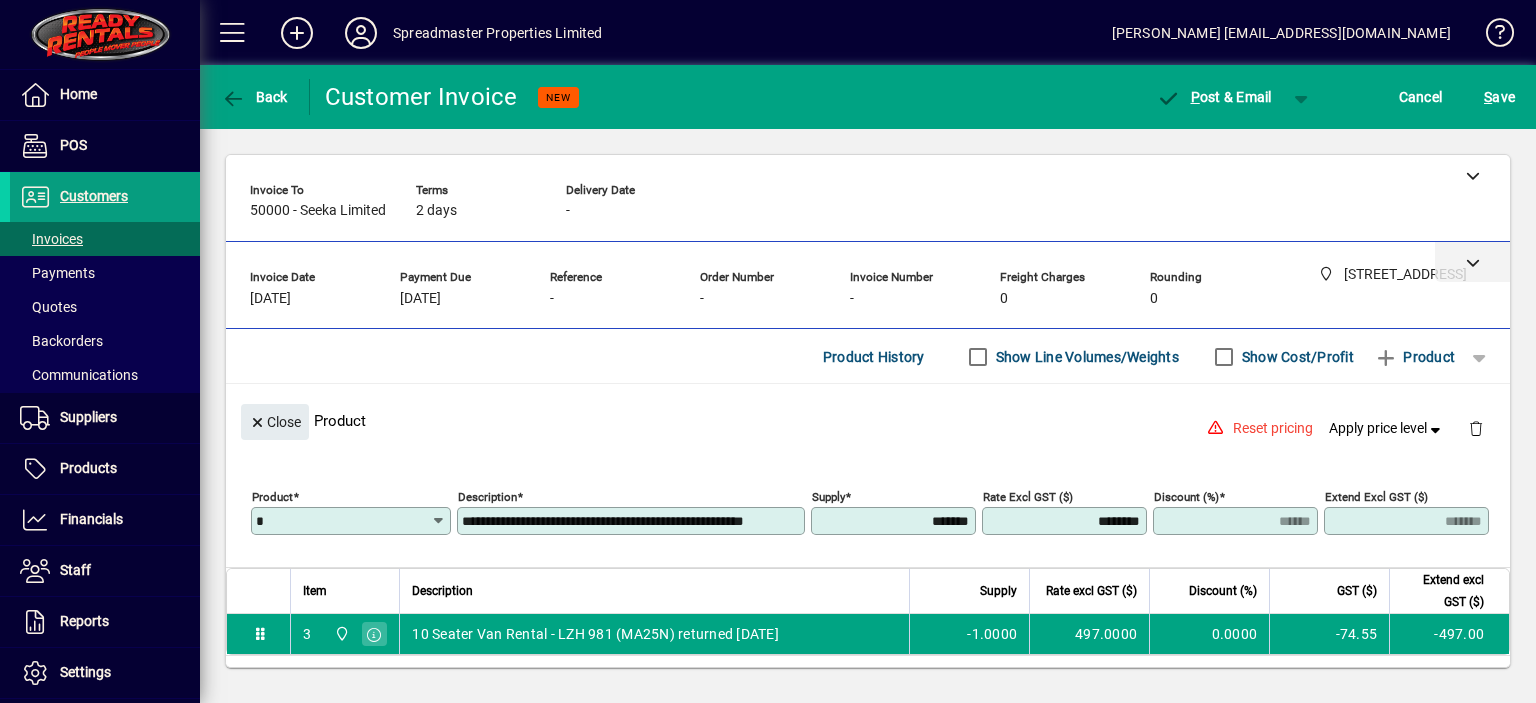 scroll, scrollTop: 0, scrollLeft: 0, axis: both 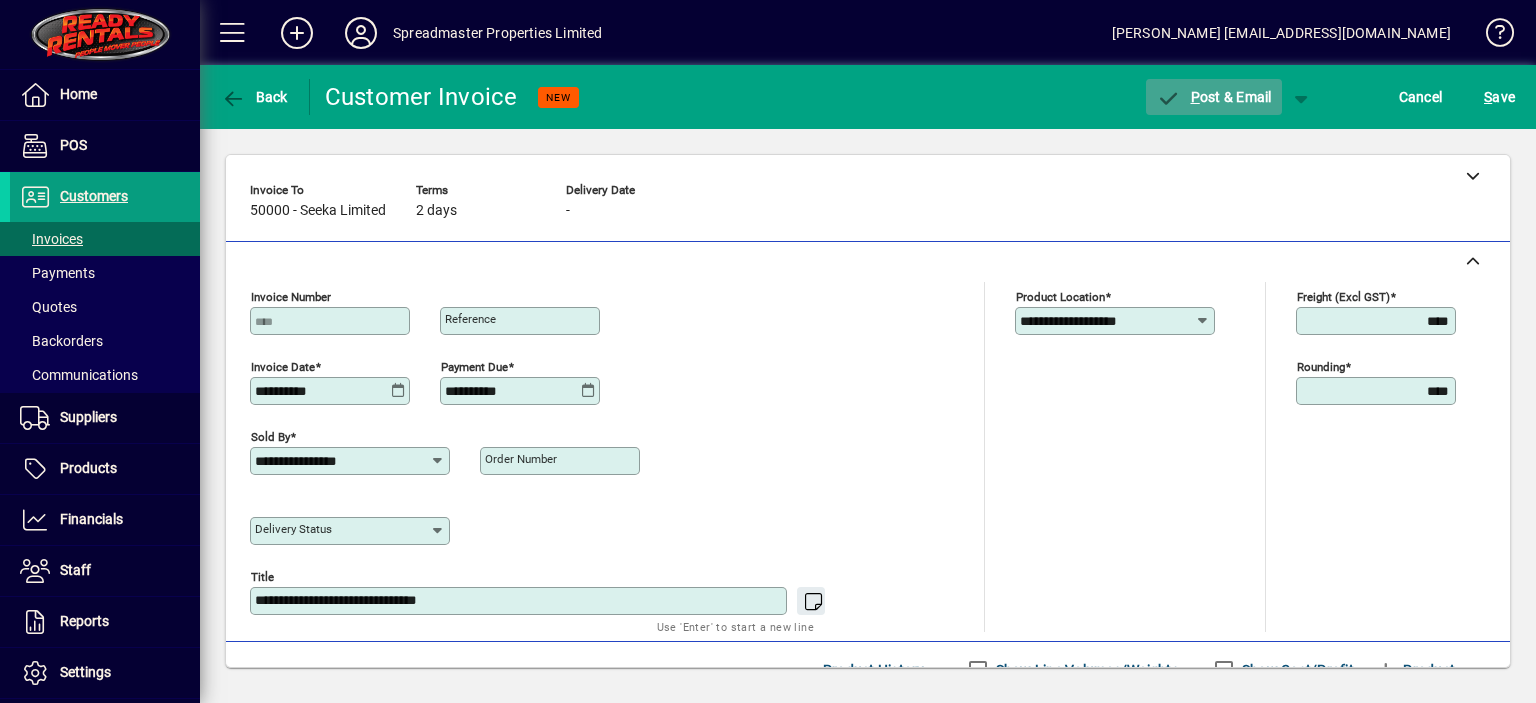 click on "P ost & Email" 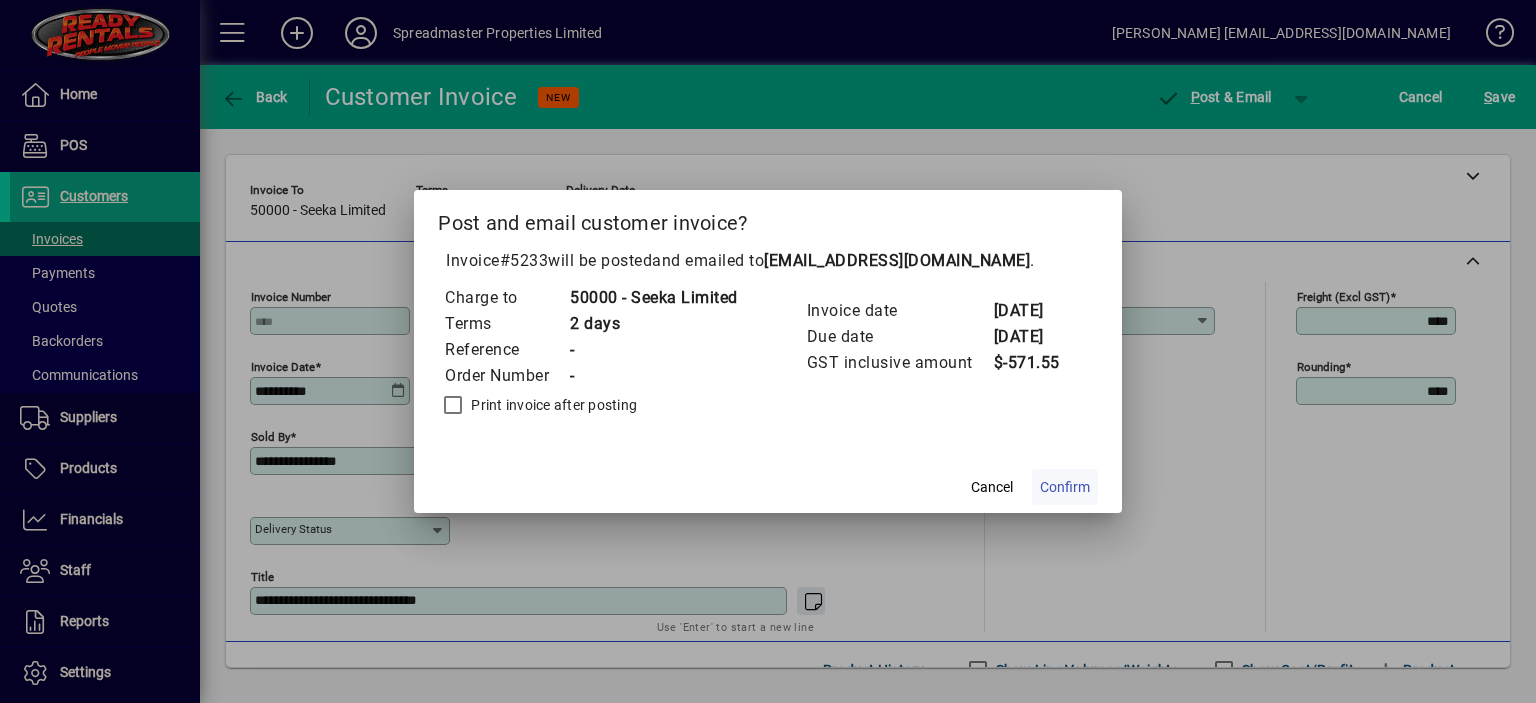 click on "Confirm" 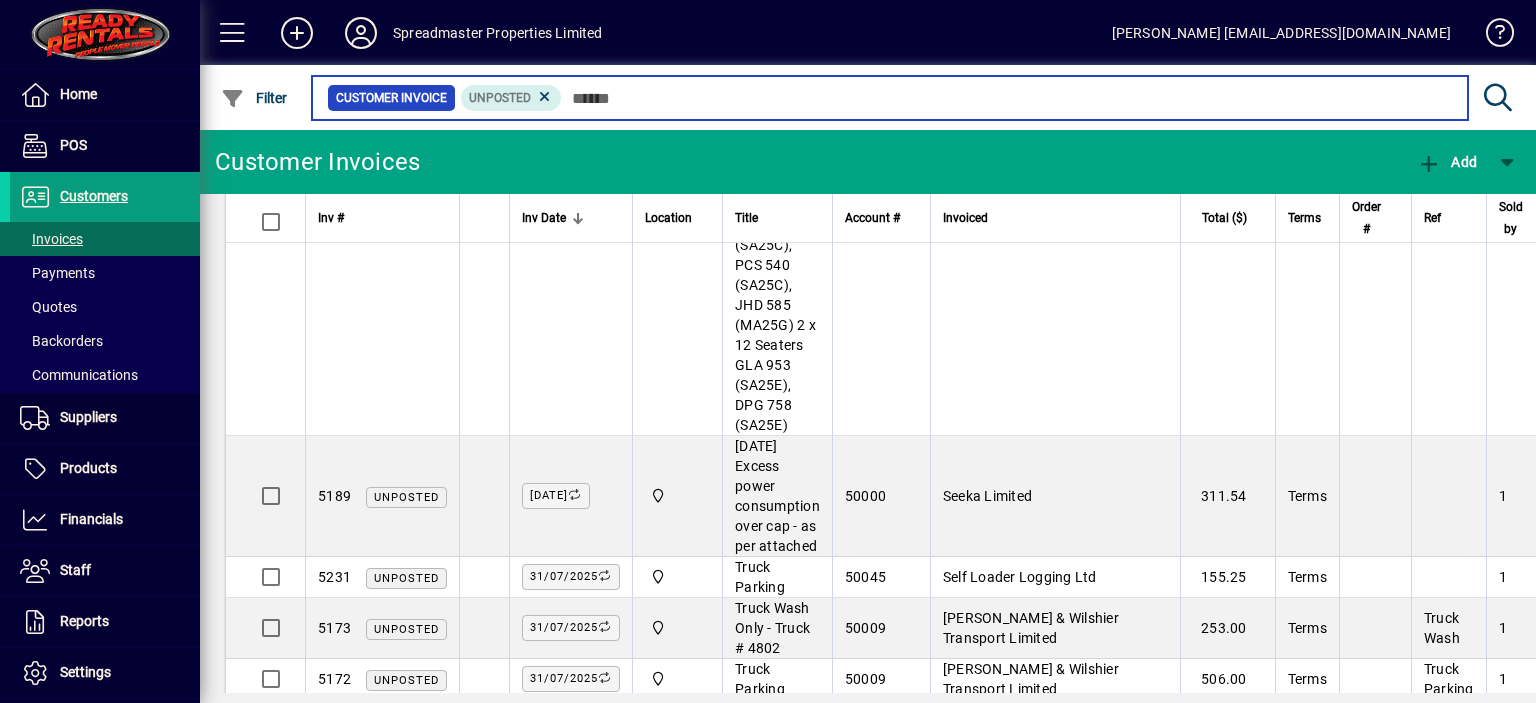 scroll, scrollTop: 1600, scrollLeft: 0, axis: vertical 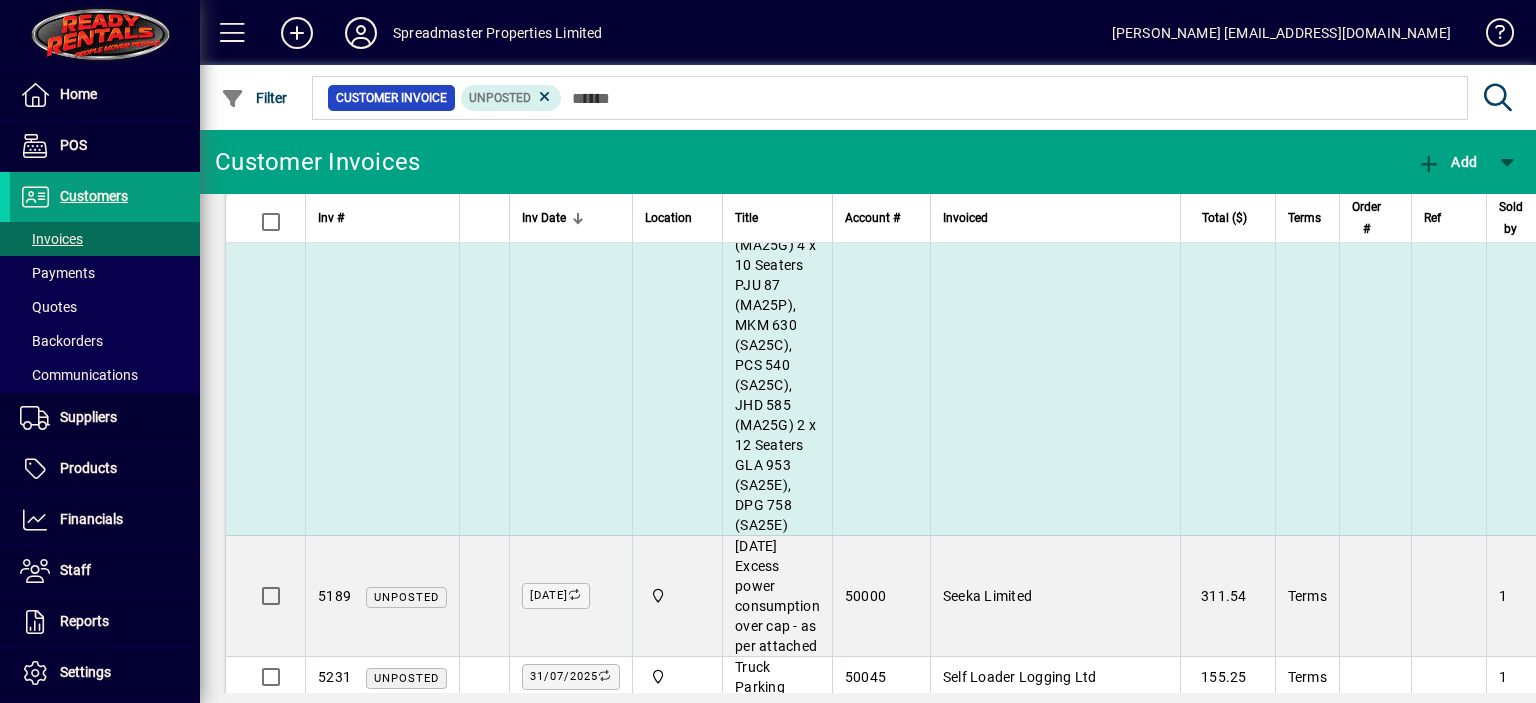 click on "Seeka Limited" at bounding box center (1055, 155) 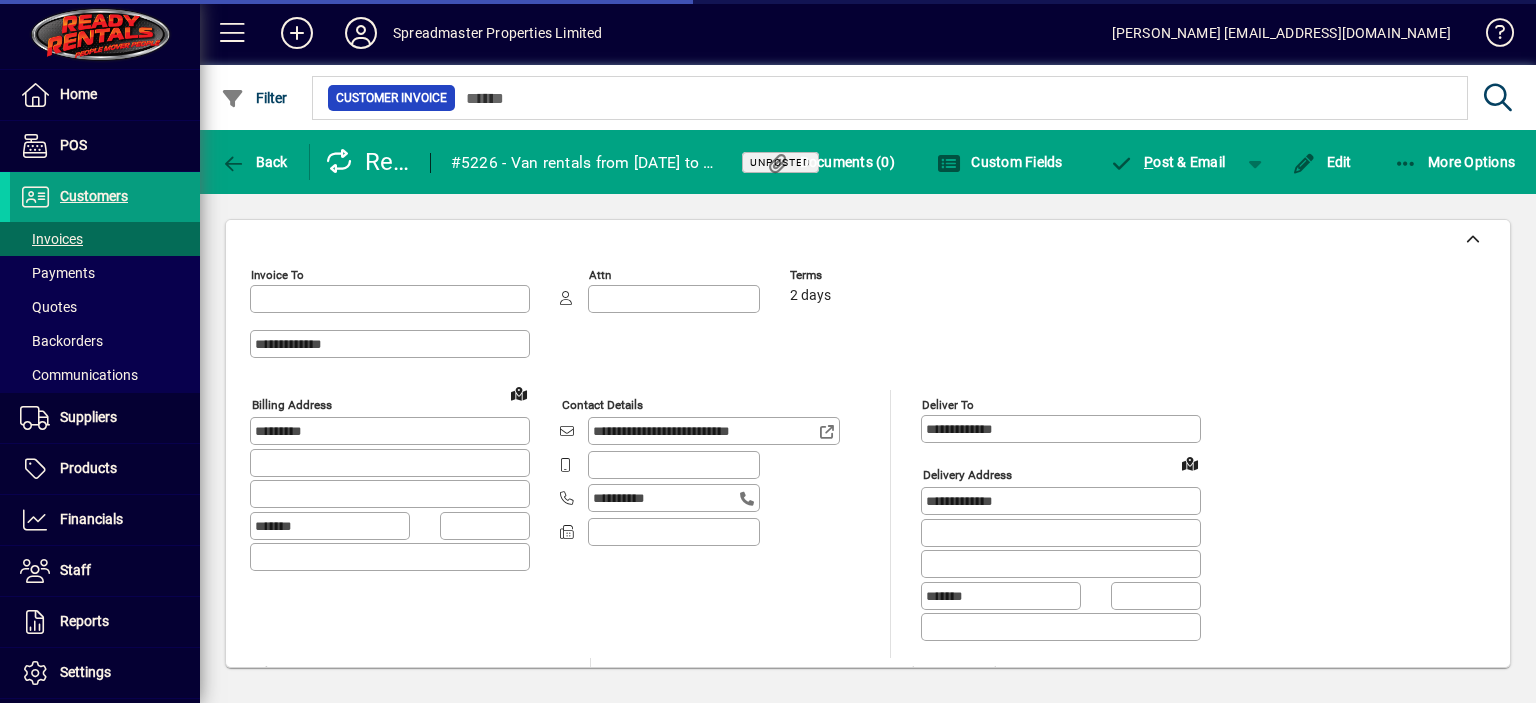 type on "*******" 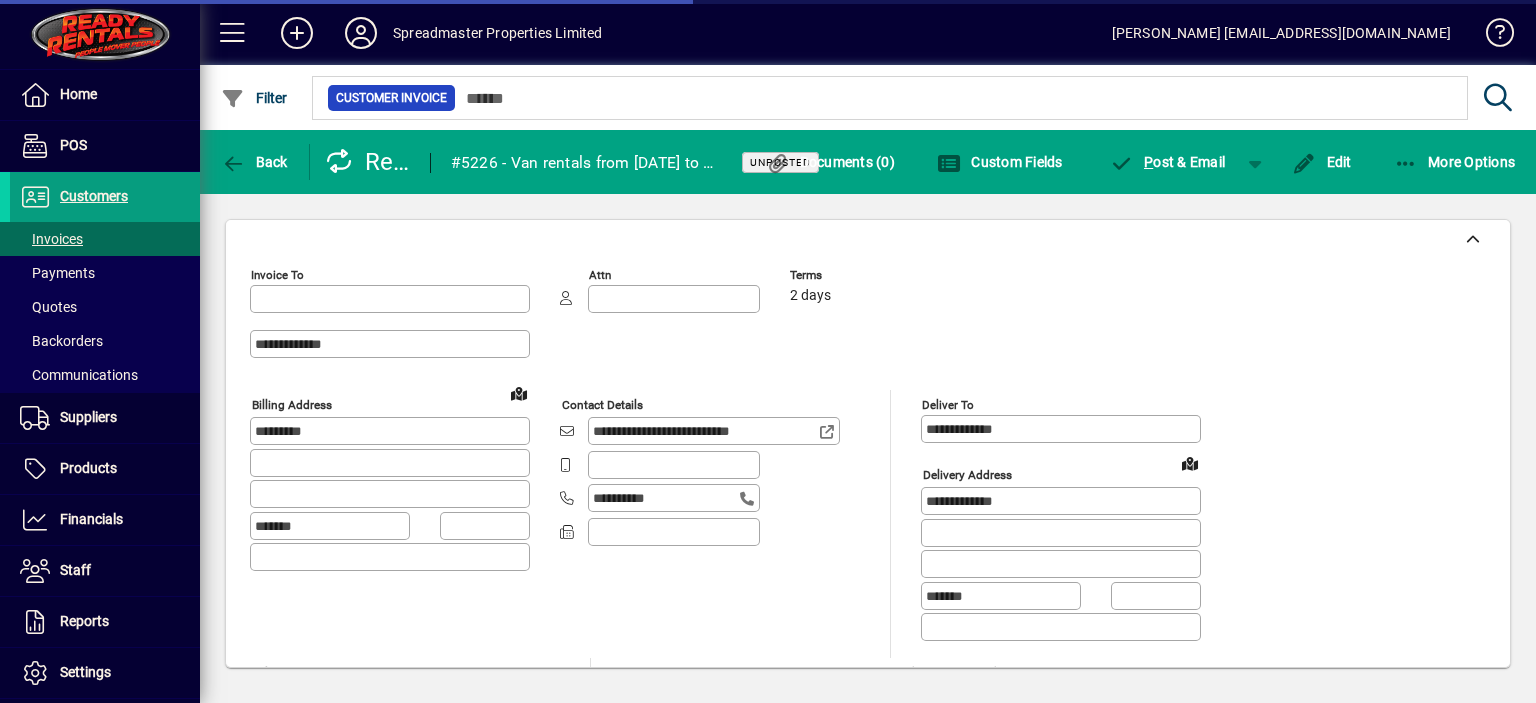 type on "**********" 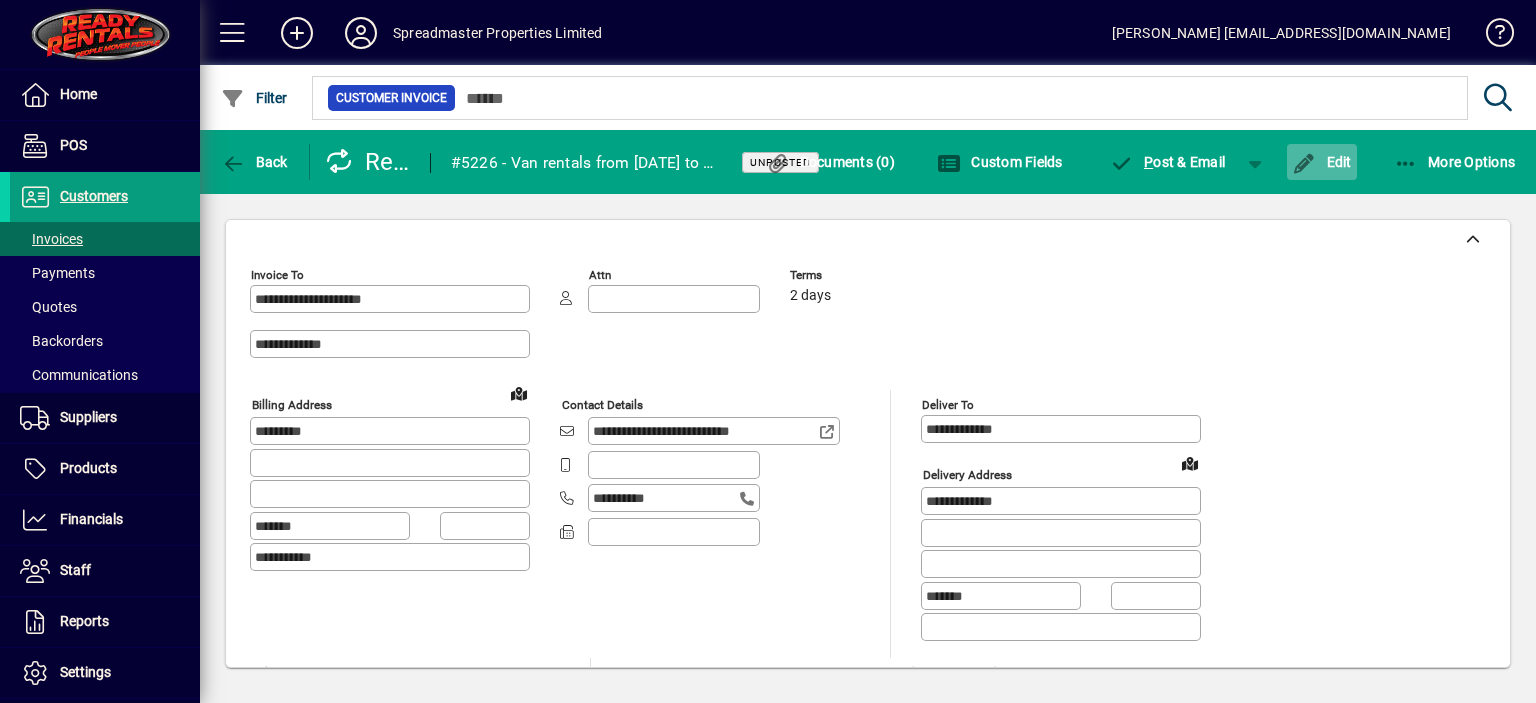 click on "Edit" 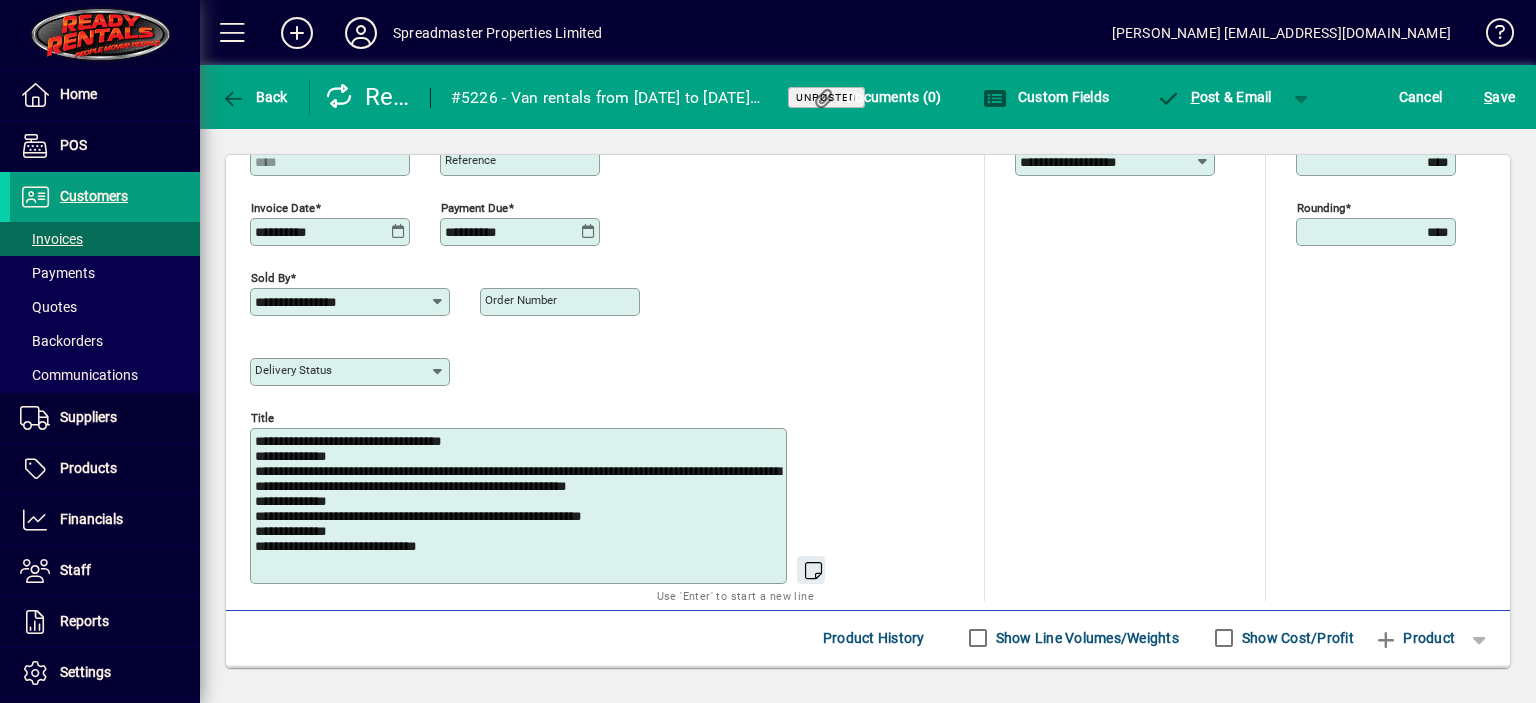 scroll, scrollTop: 900, scrollLeft: 0, axis: vertical 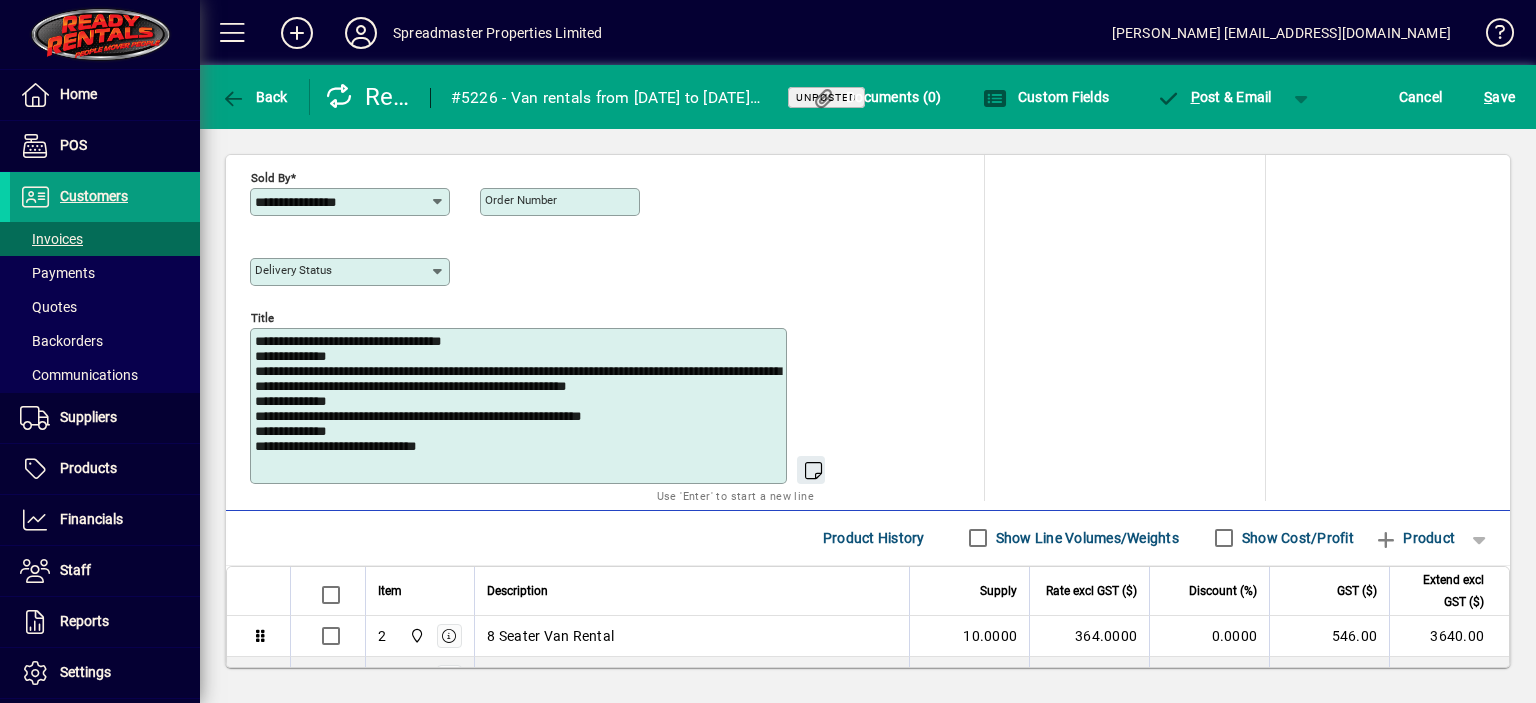 click on "**********" at bounding box center [520, 406] 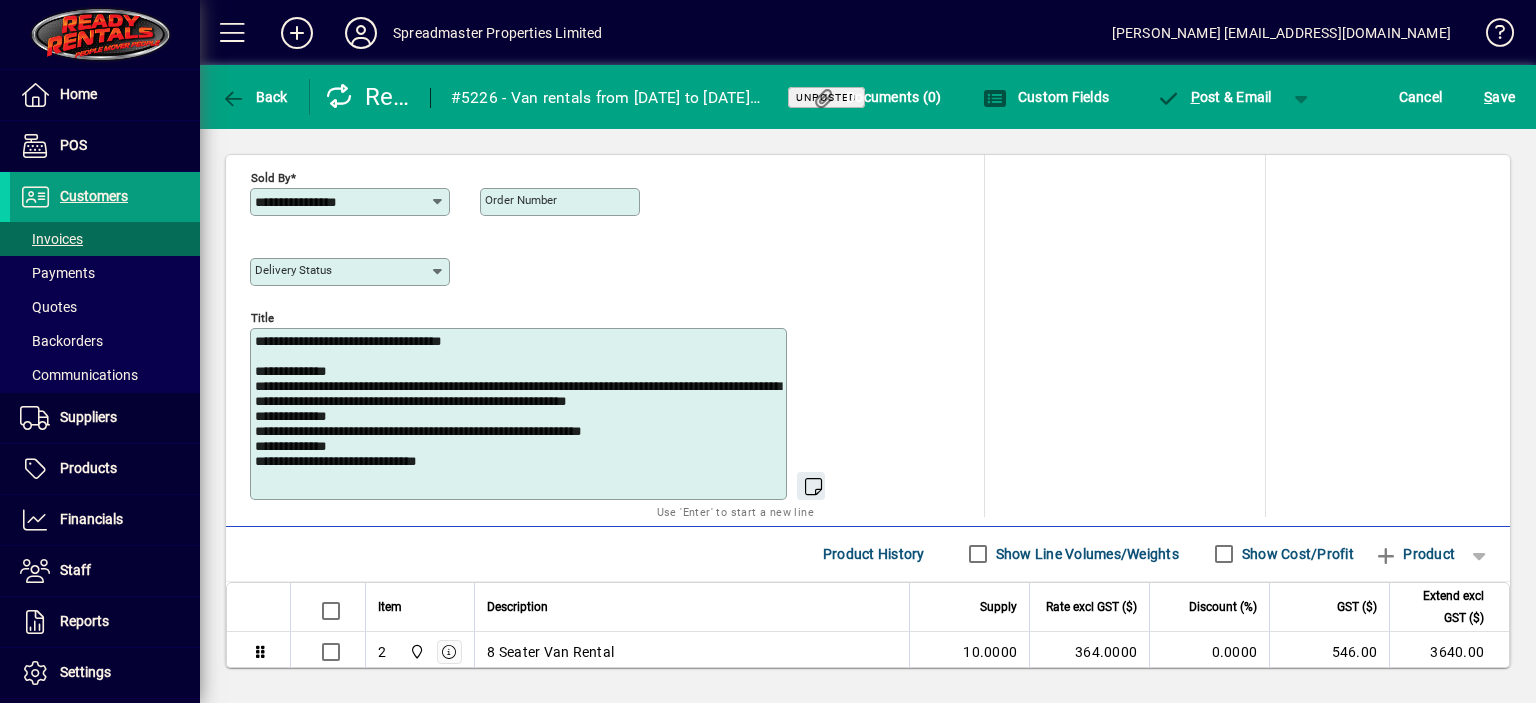 click on "**********" at bounding box center (520, 414) 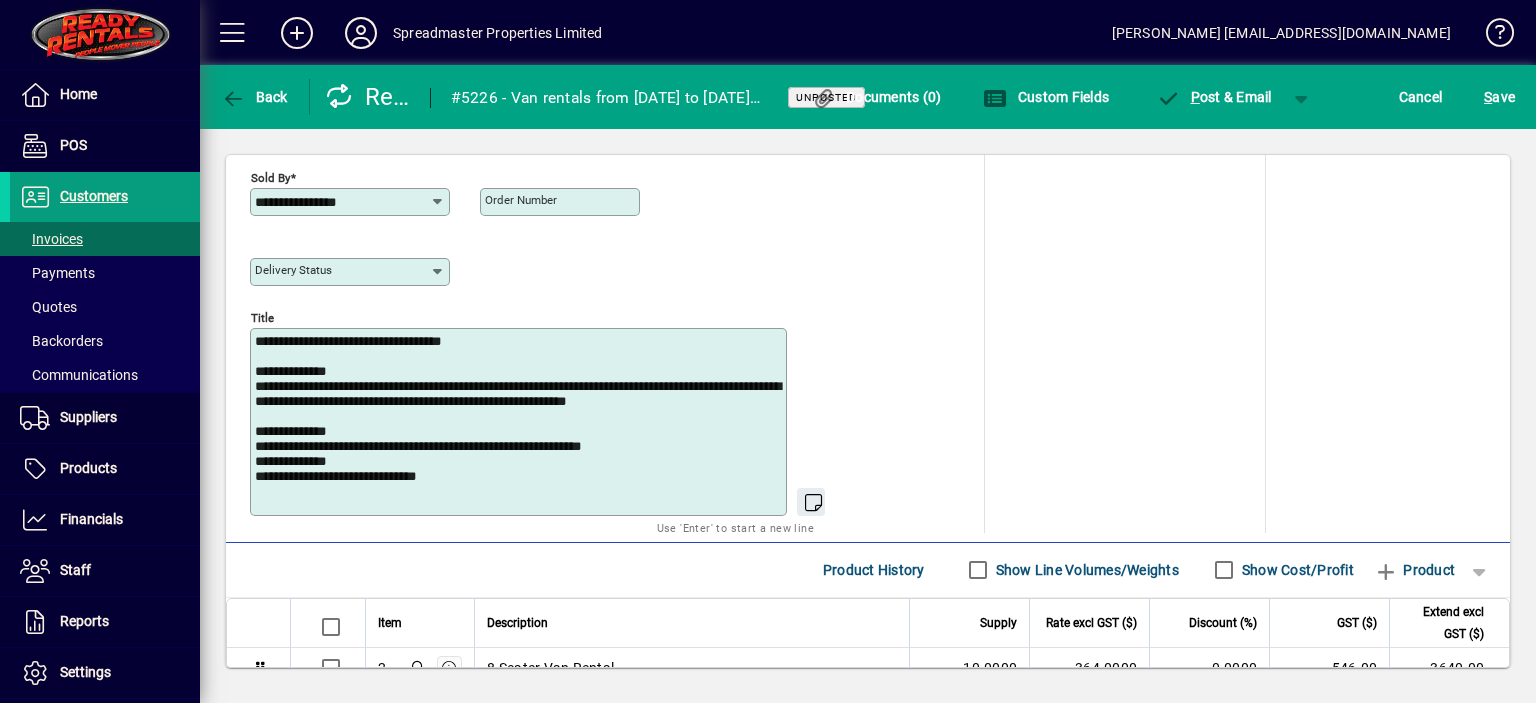 click on "**********" at bounding box center [520, 422] 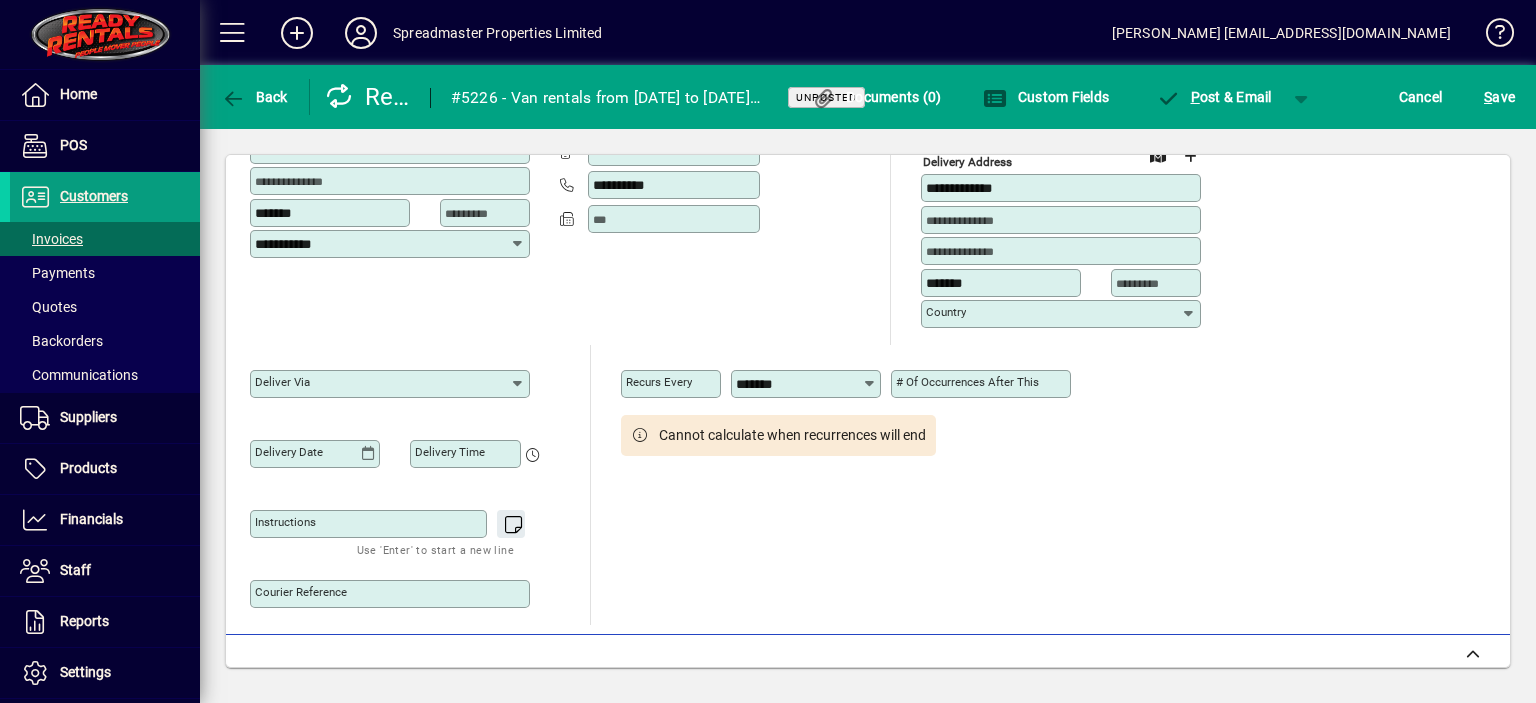 scroll, scrollTop: 228, scrollLeft: 0, axis: vertical 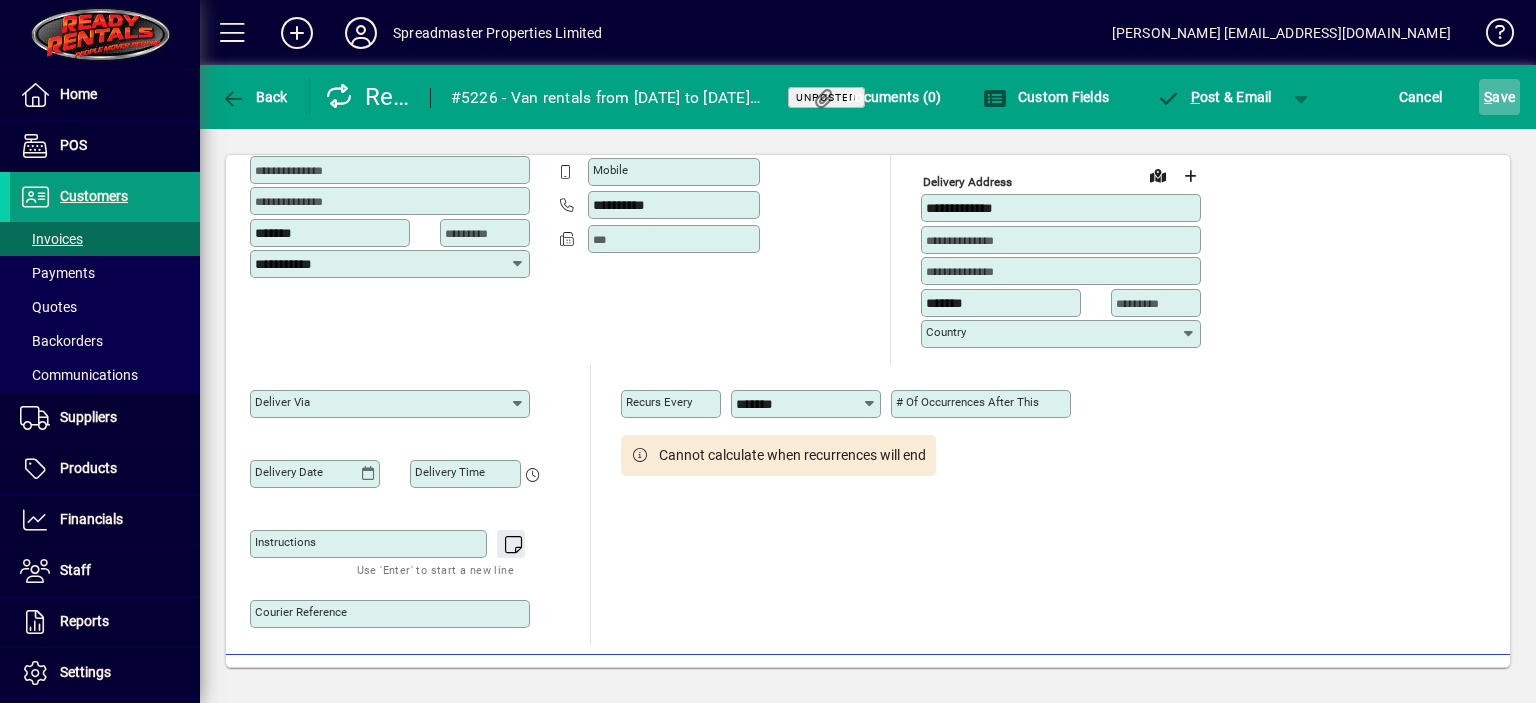 type on "**********" 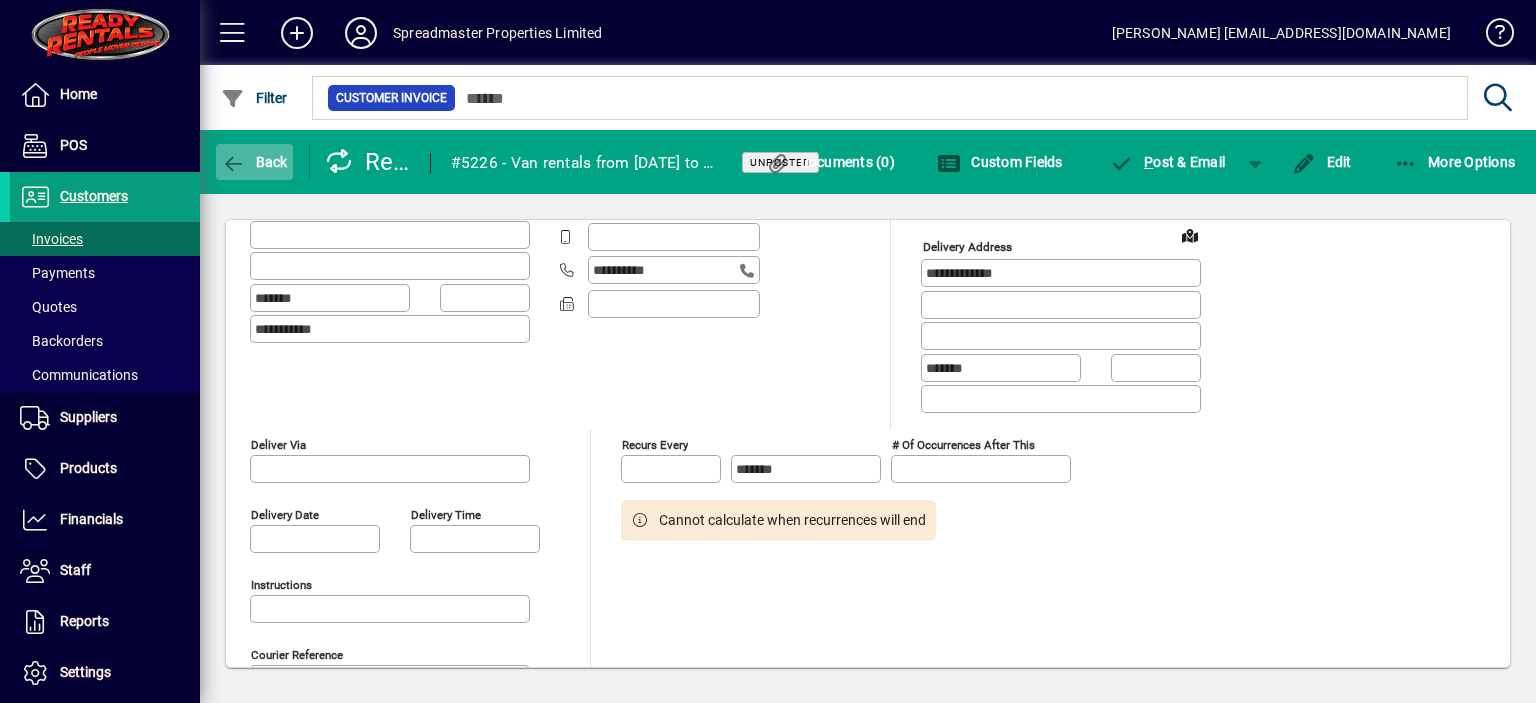 click on "Back" 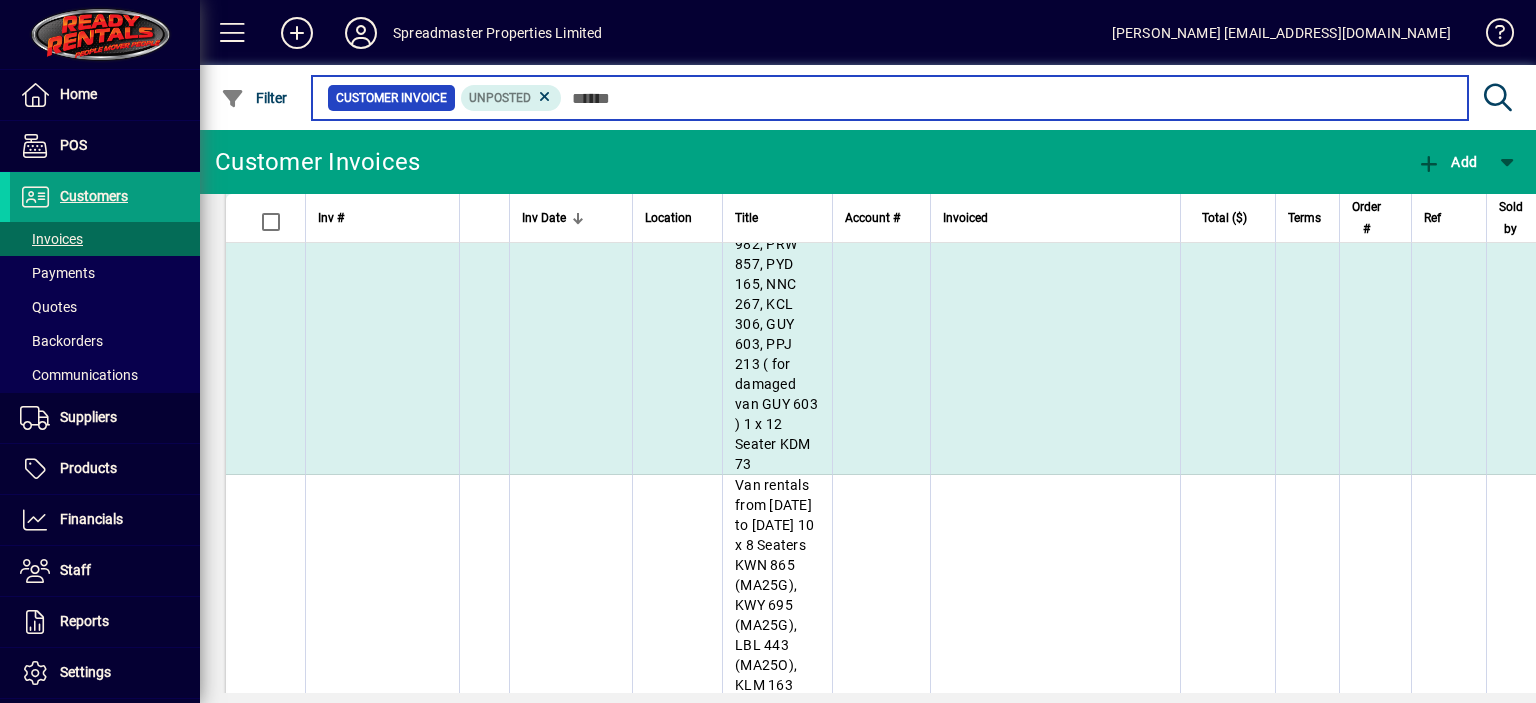 scroll, scrollTop: 800, scrollLeft: 0, axis: vertical 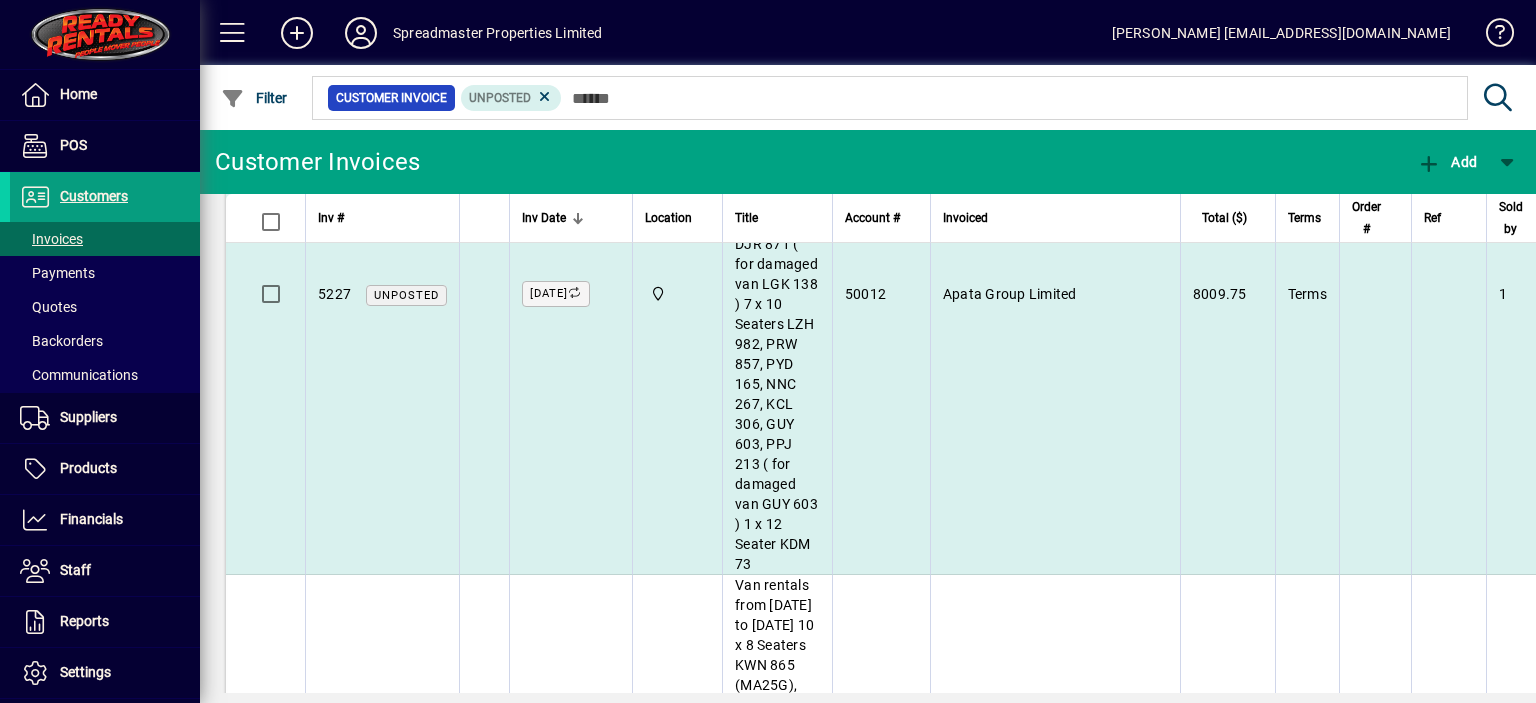 click on "Apata Group Limited" at bounding box center [1055, 294] 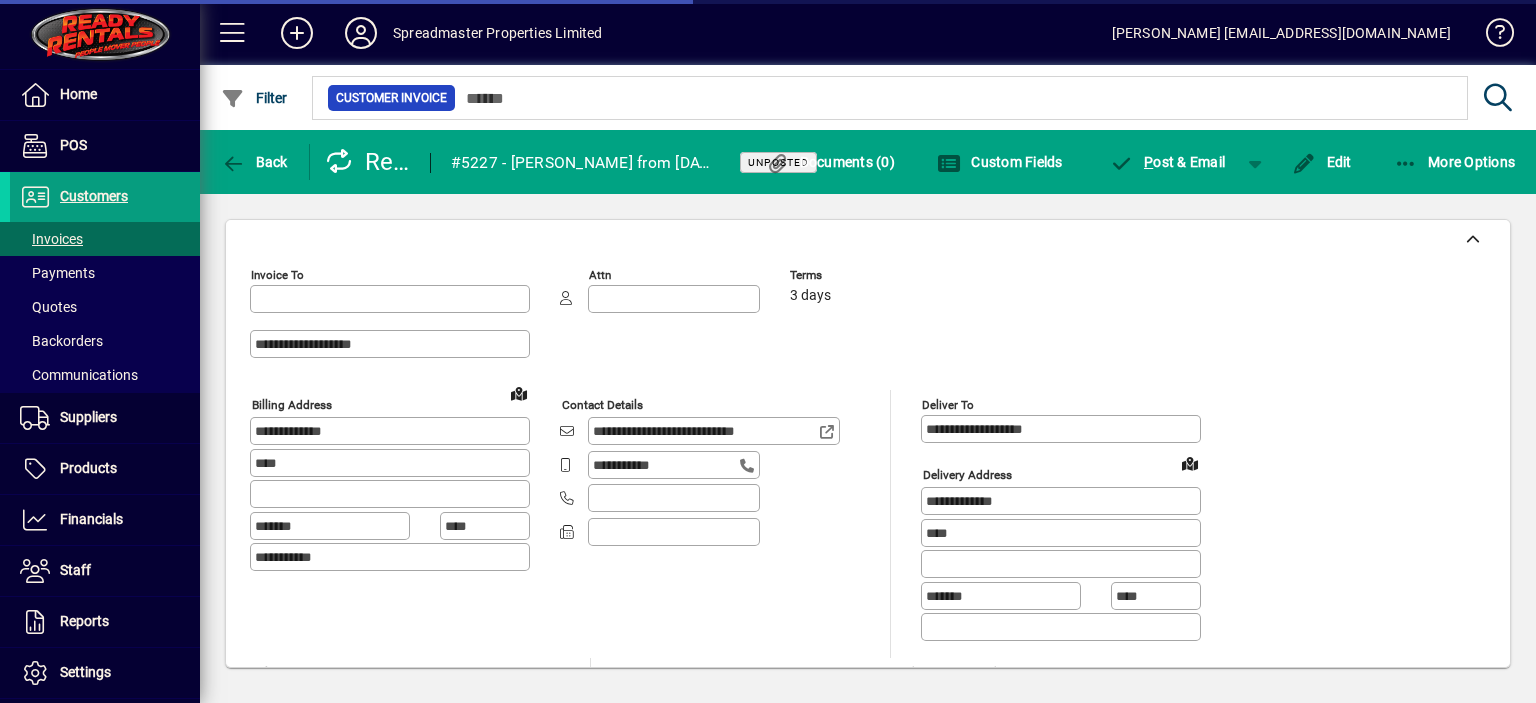 type on "**********" 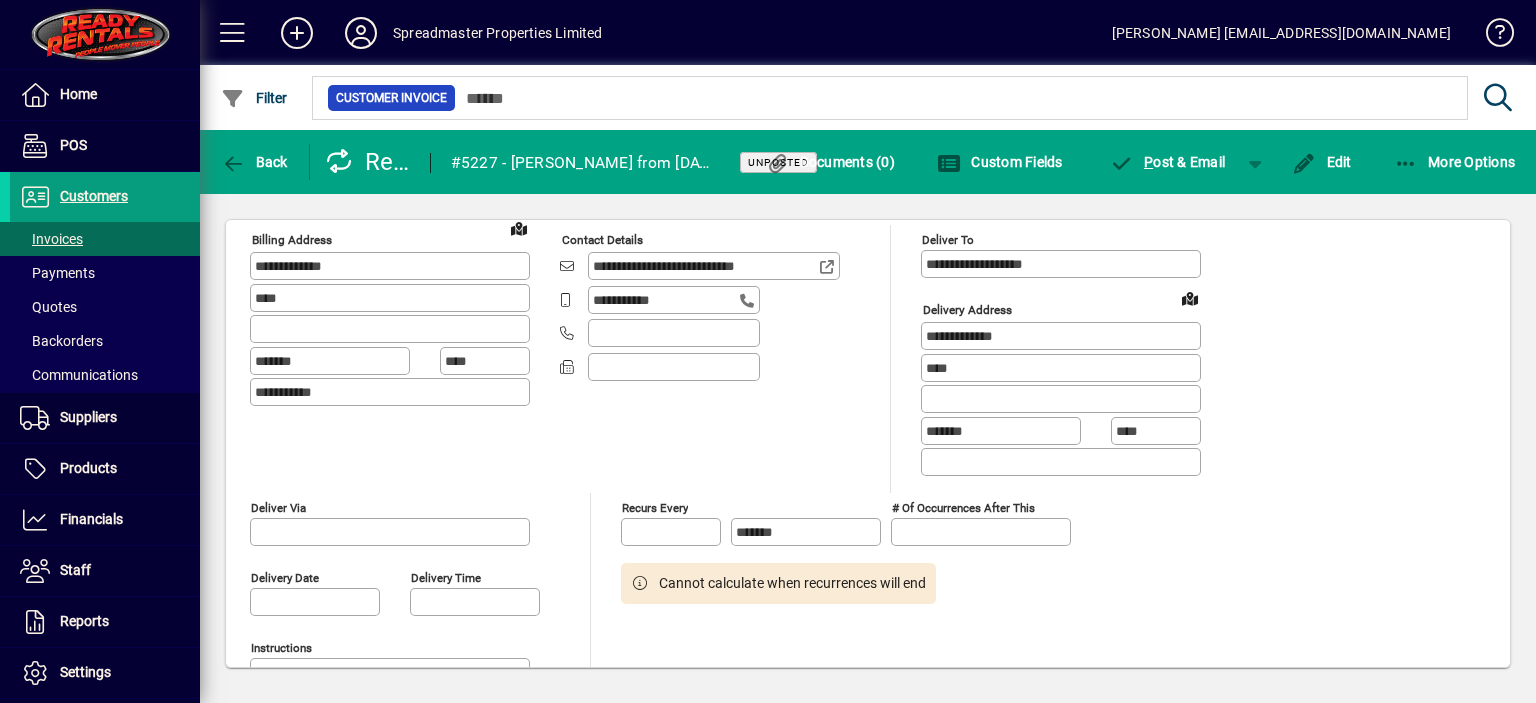 scroll, scrollTop: 0, scrollLeft: 0, axis: both 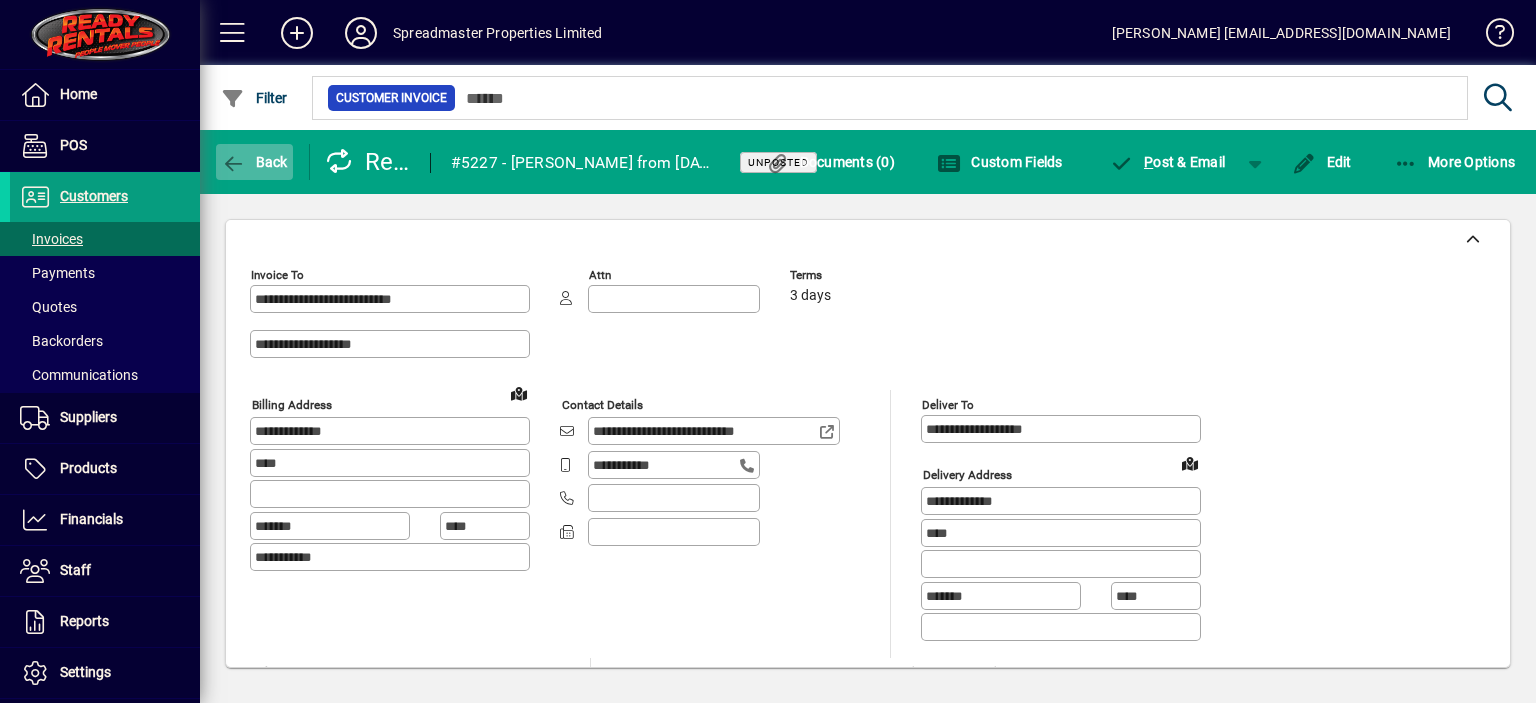 click on "Back" 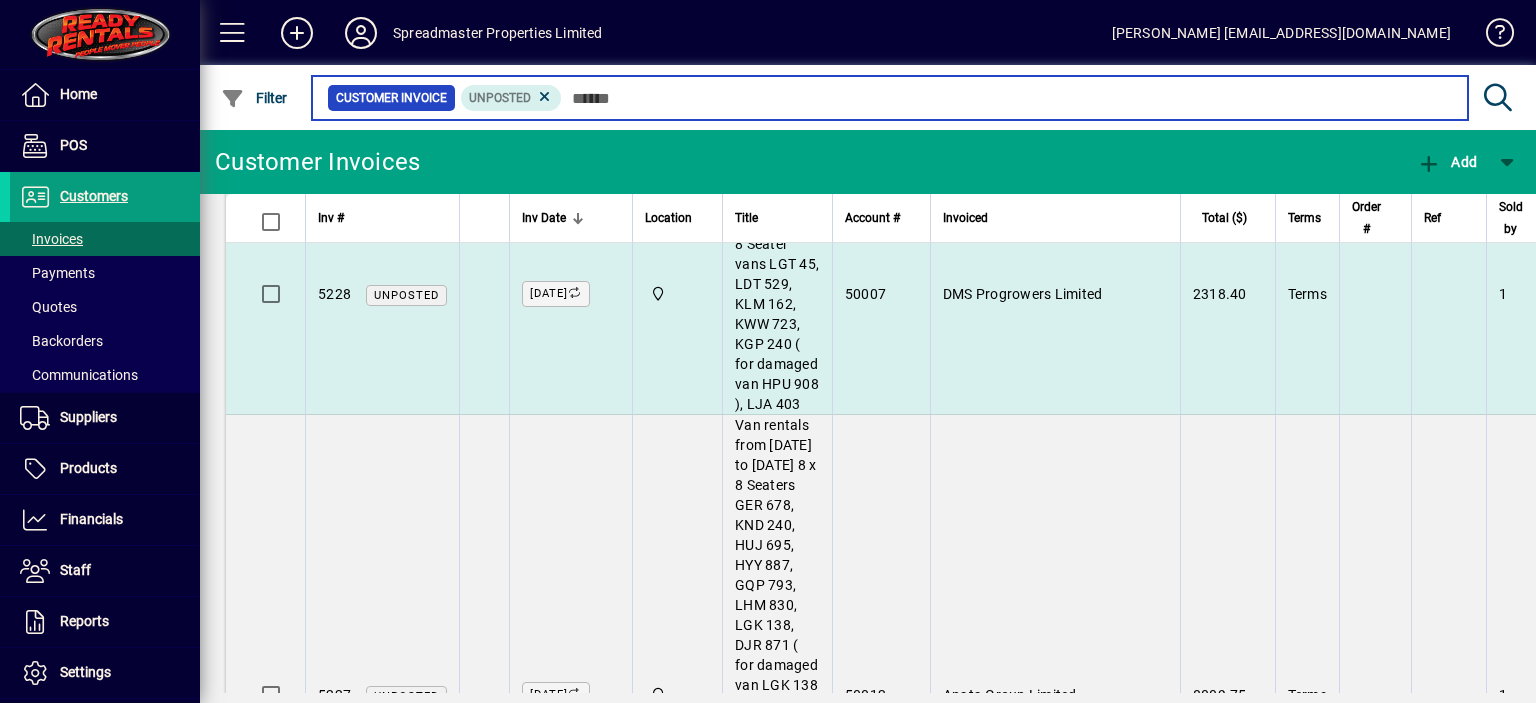 scroll, scrollTop: 400, scrollLeft: 0, axis: vertical 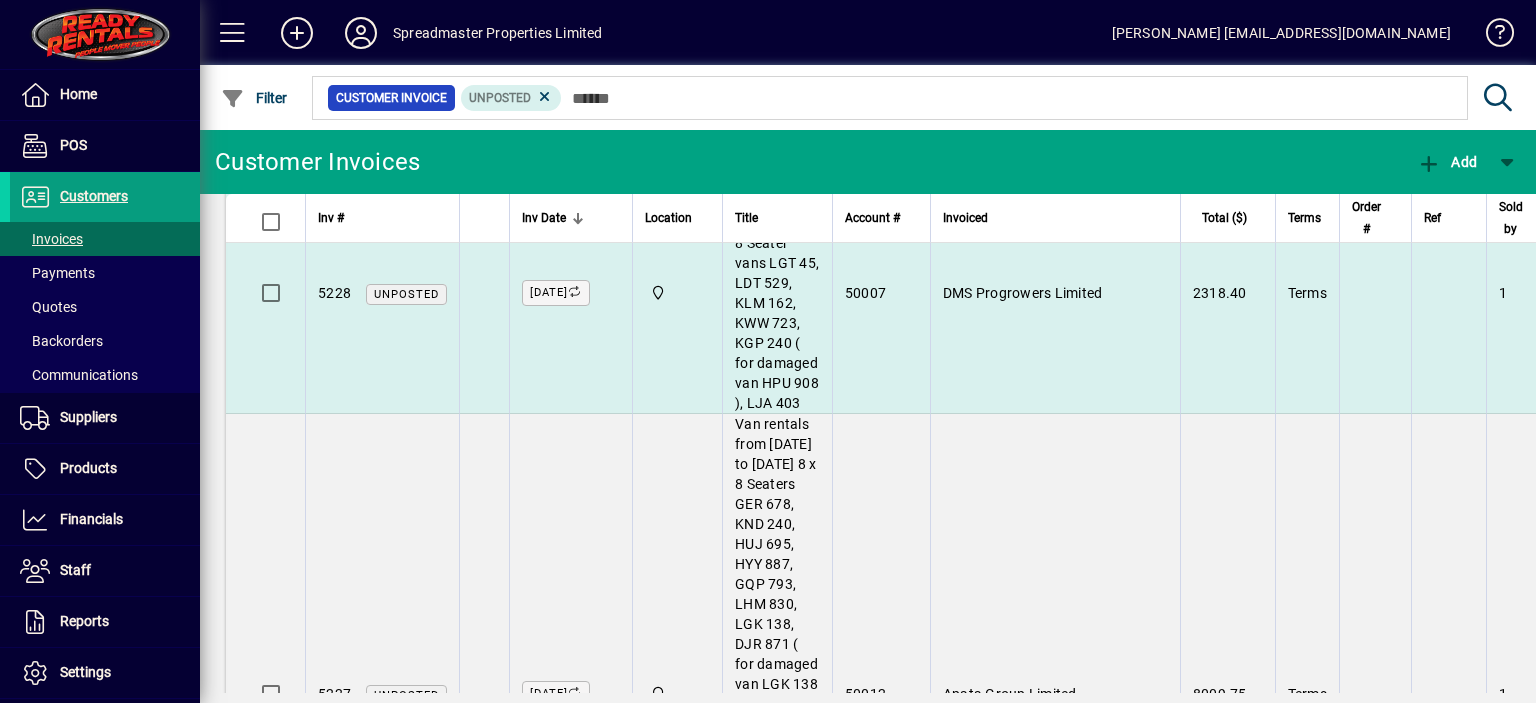 click on "DMS Progrowers Limited" at bounding box center (1023, 293) 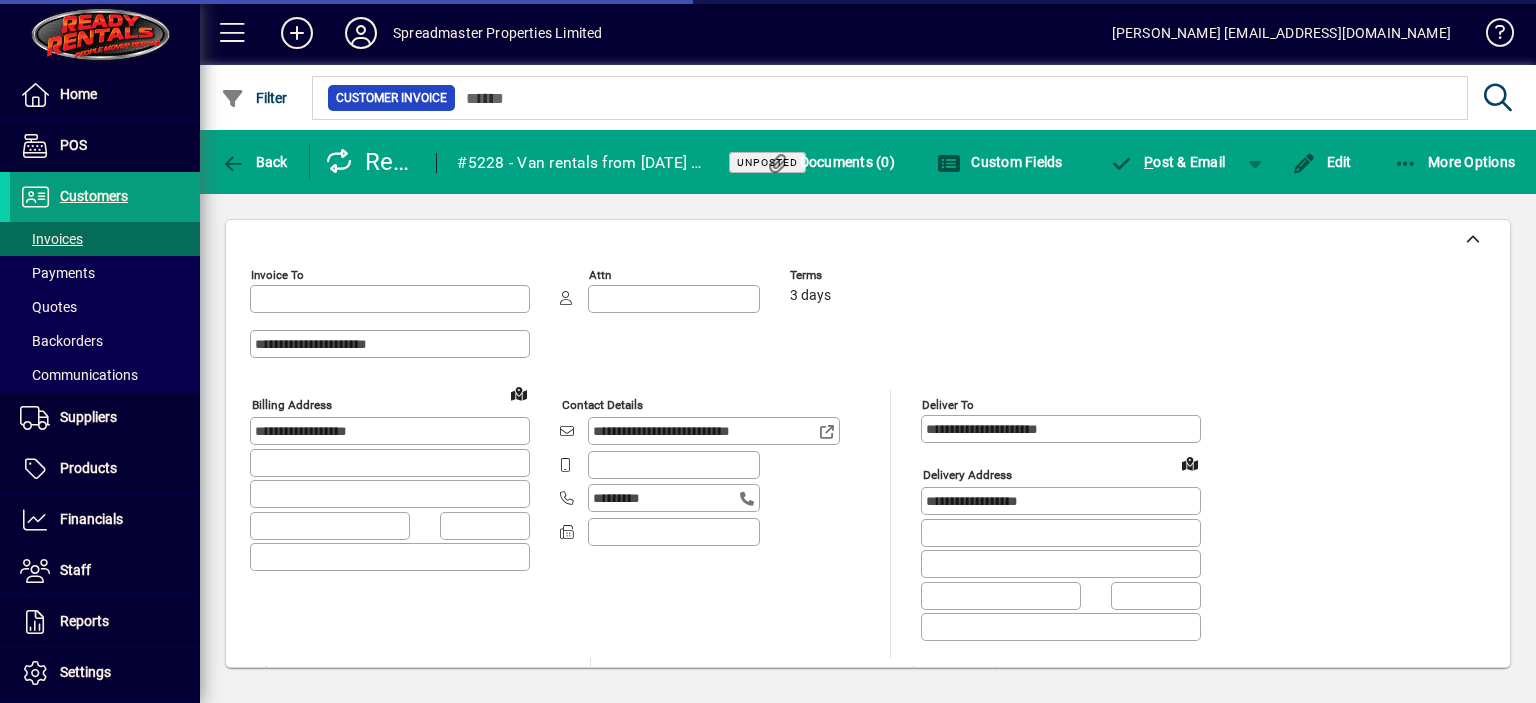 type on "**********" 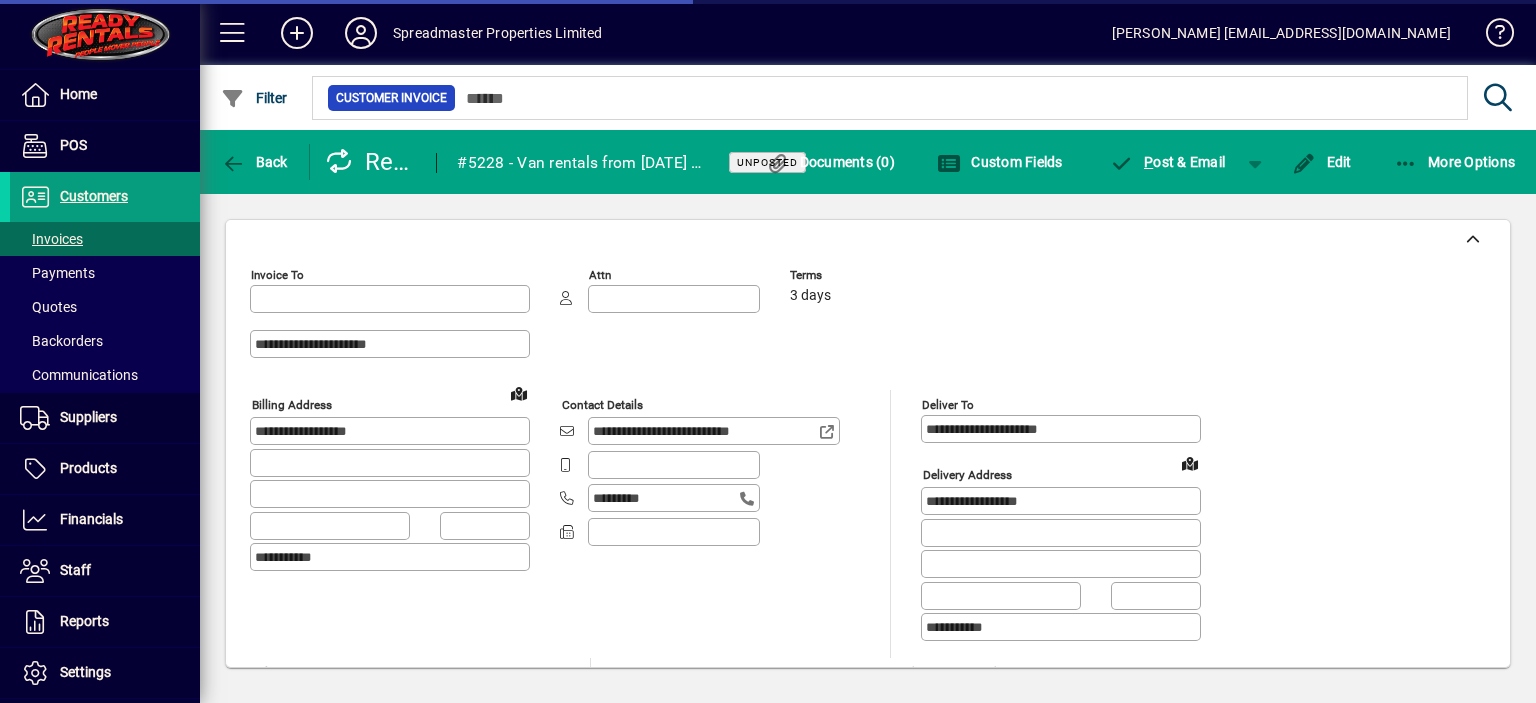 type on "**********" 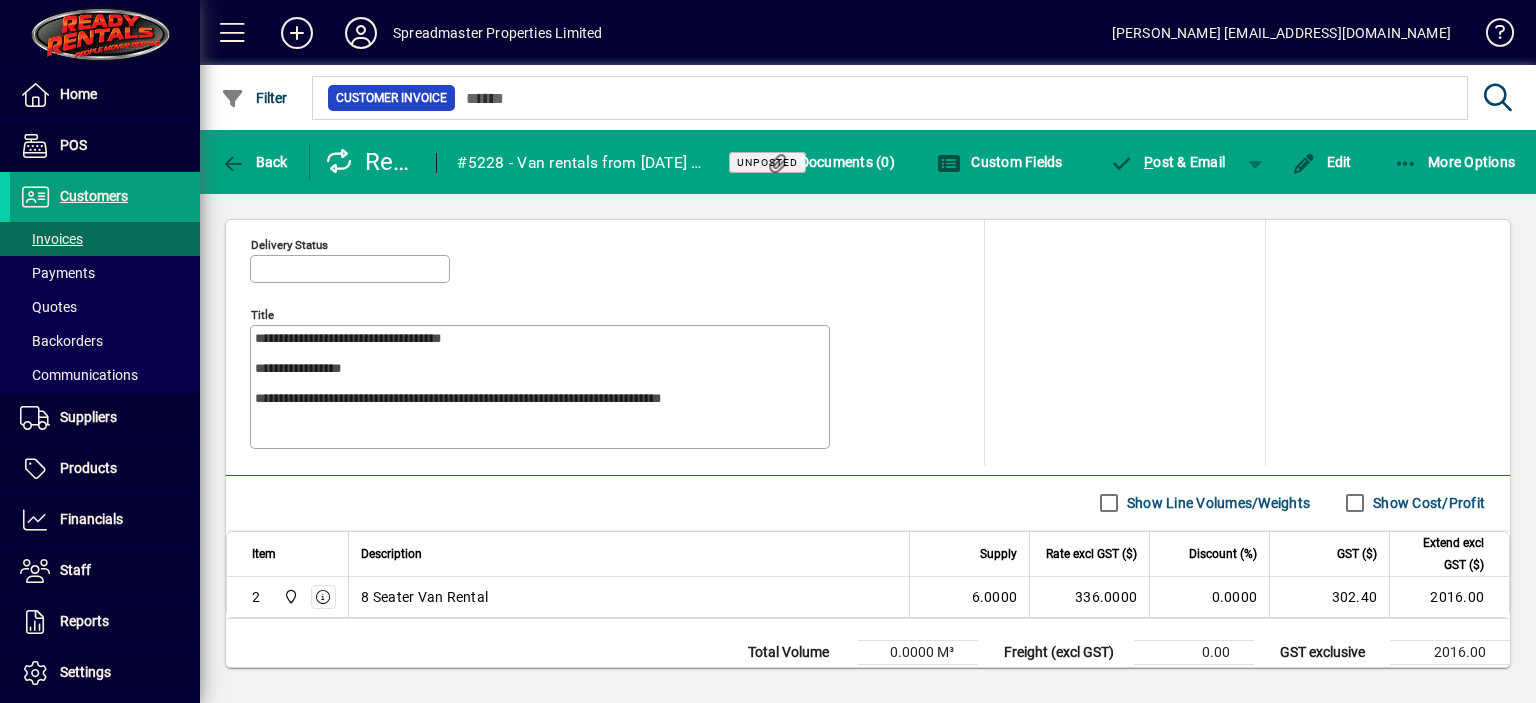 scroll, scrollTop: 1000, scrollLeft: 0, axis: vertical 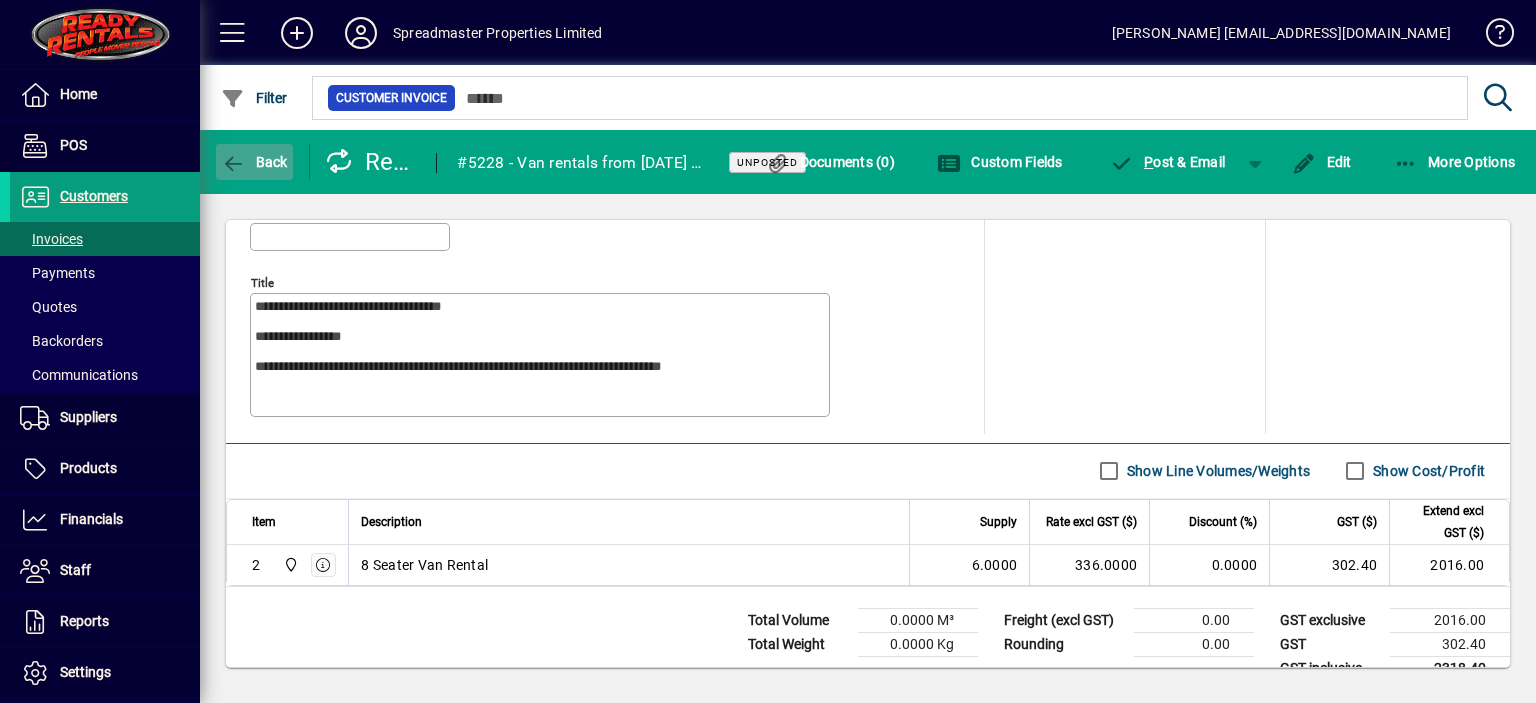 click on "Back" 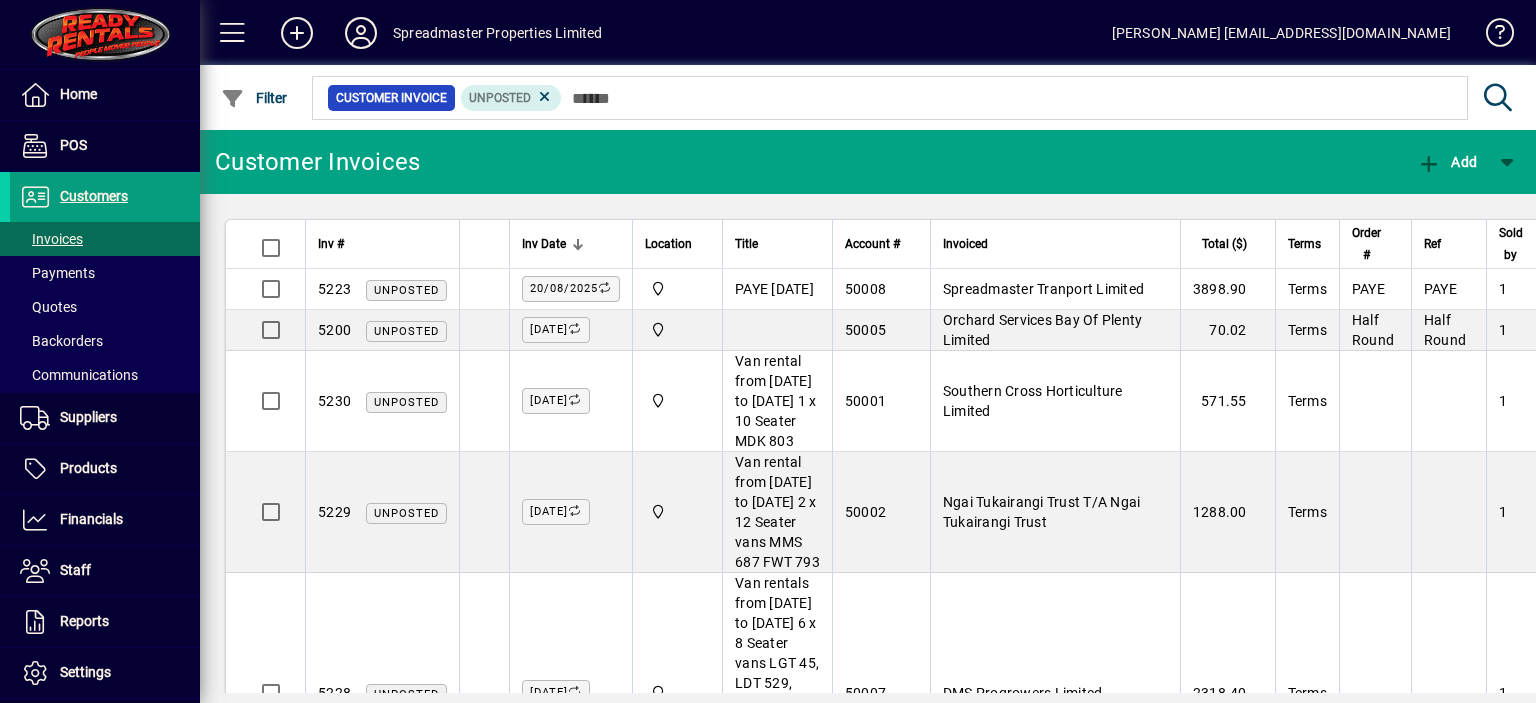 click 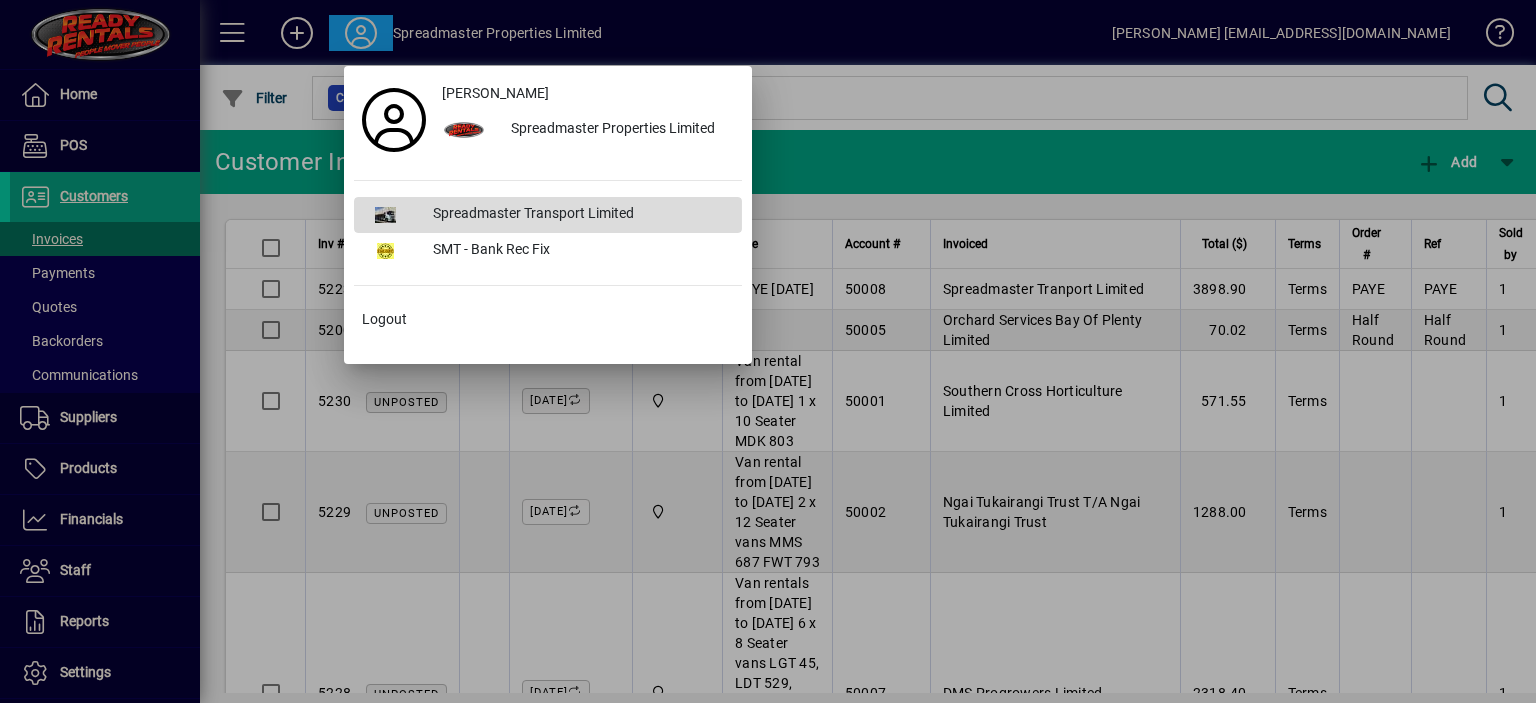click on "Spreadmaster Transport Limited" at bounding box center (579, 215) 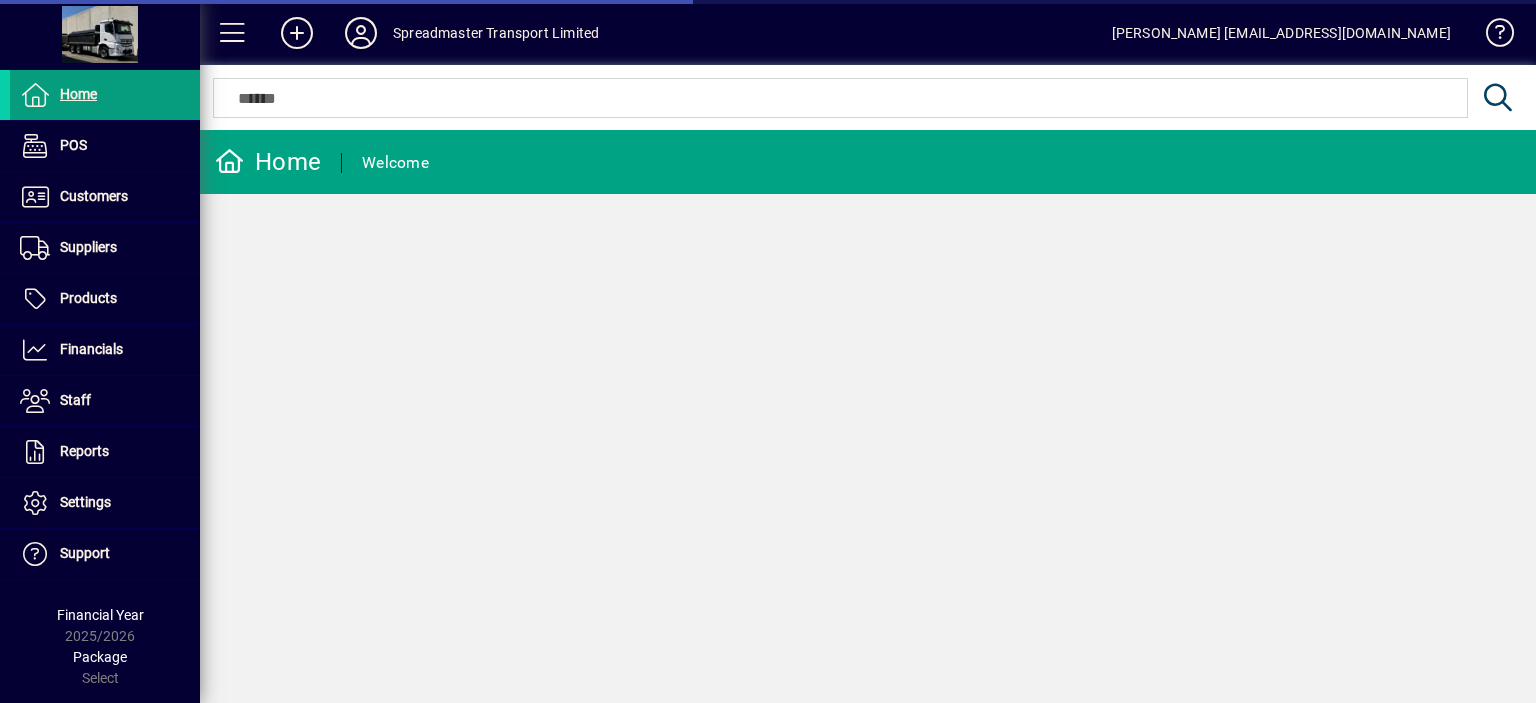 scroll, scrollTop: 0, scrollLeft: 0, axis: both 